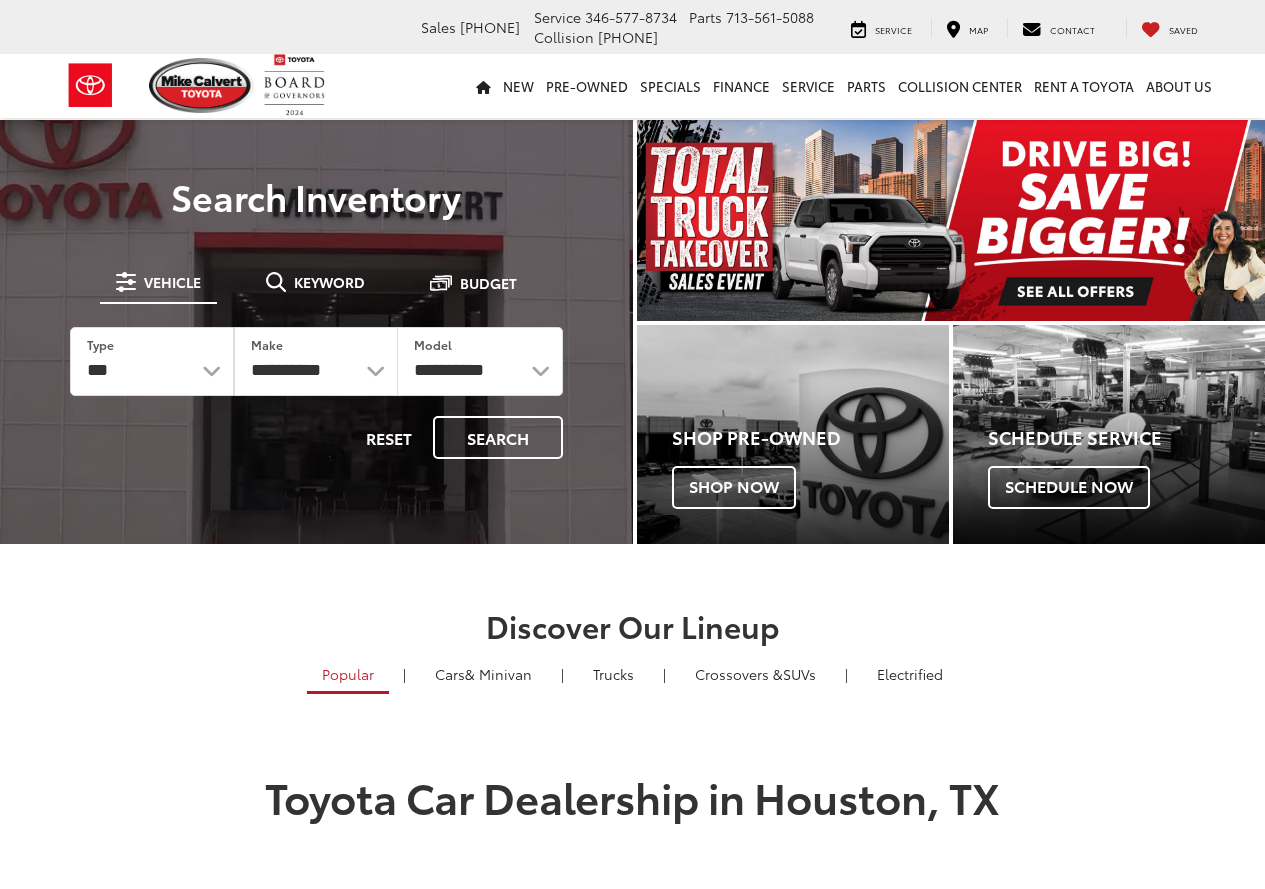 scroll, scrollTop: 0, scrollLeft: 0, axis: both 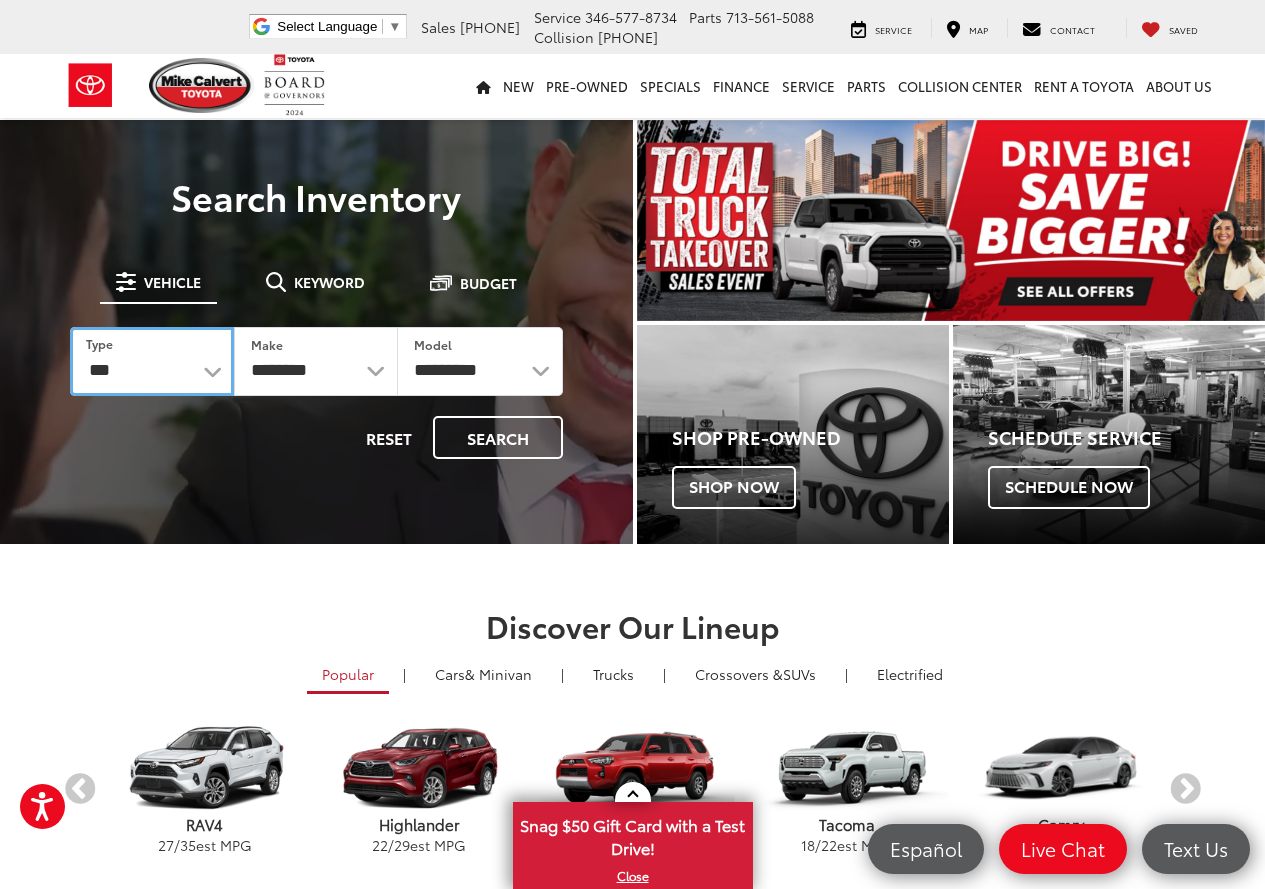 click on "***
***
****
*********" at bounding box center (152, 361) 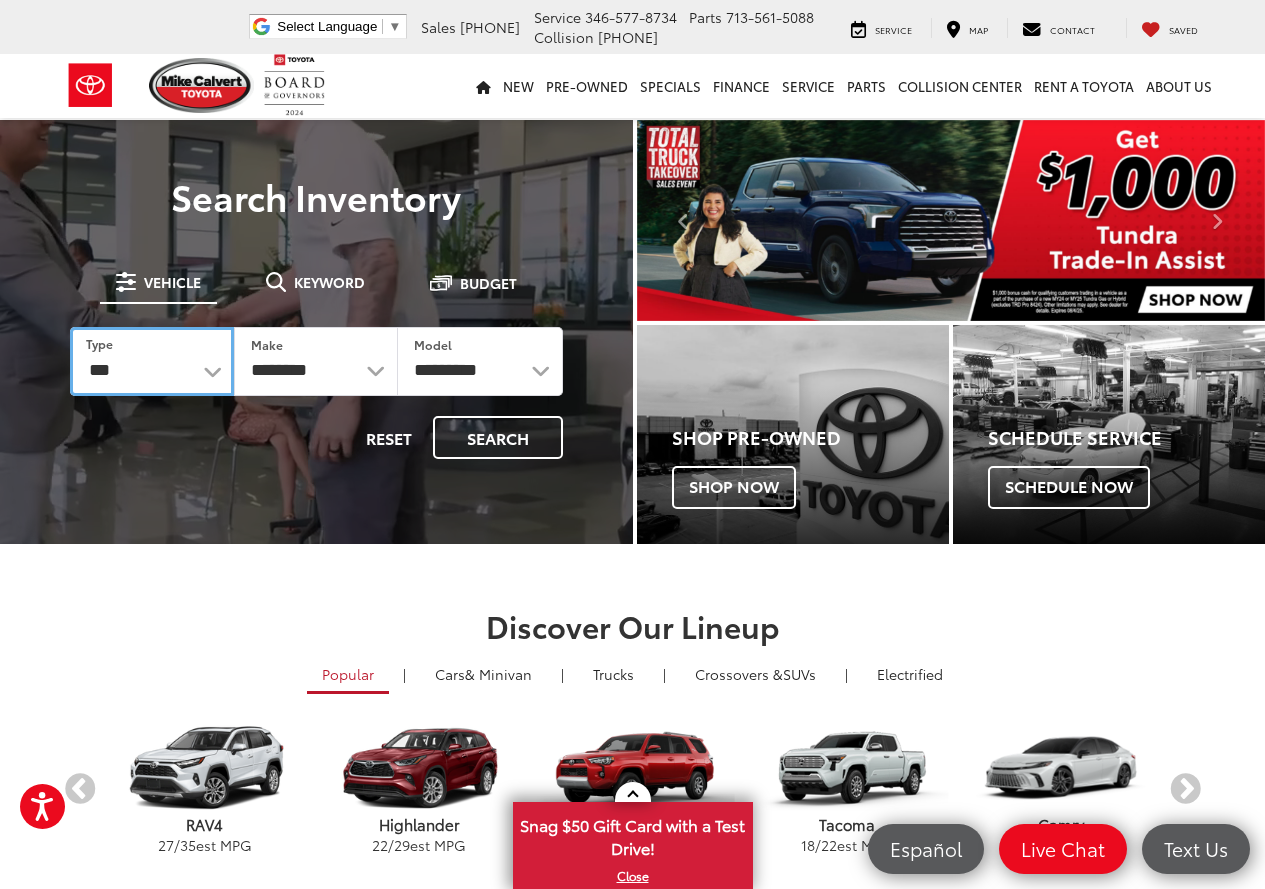select on "******" 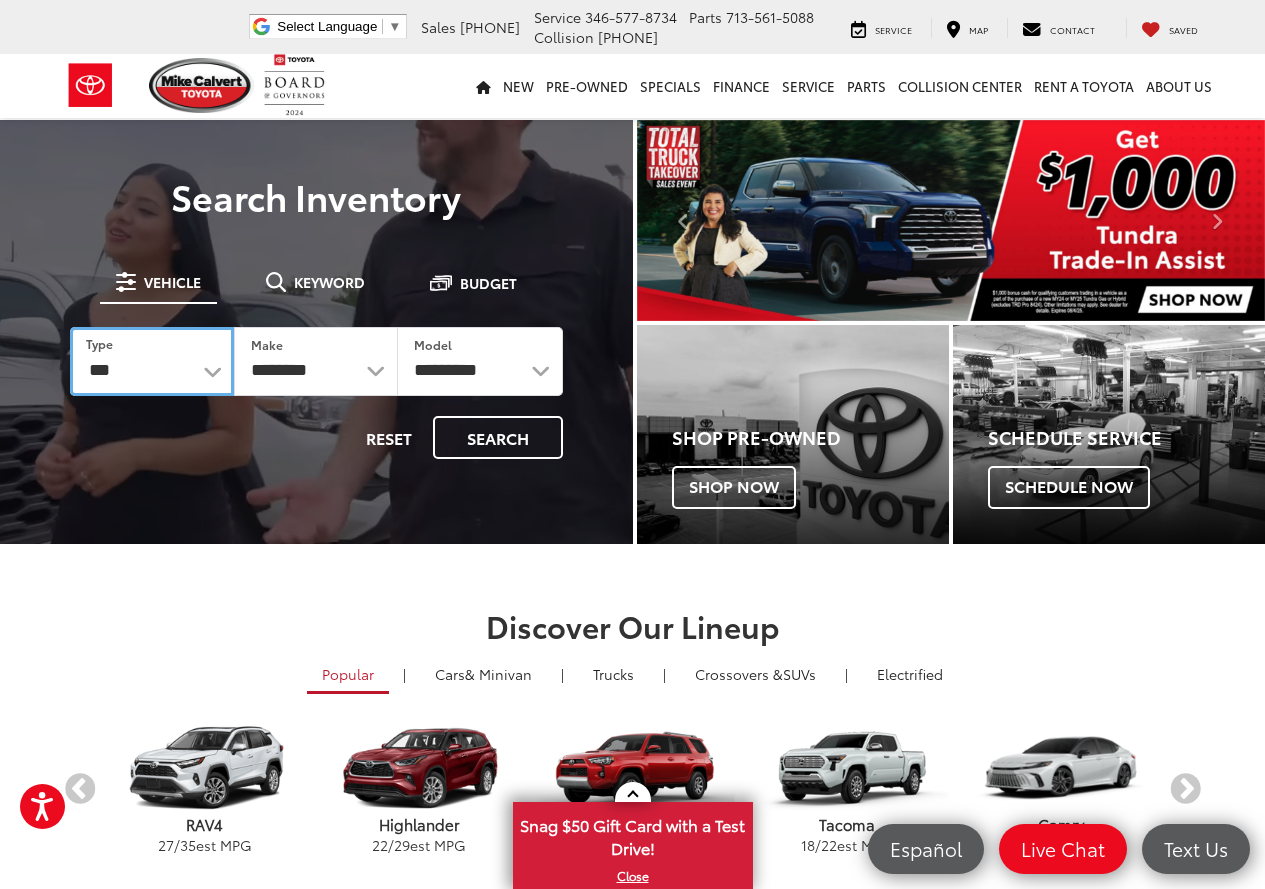 click on "***
***
****
*********" at bounding box center [152, 361] 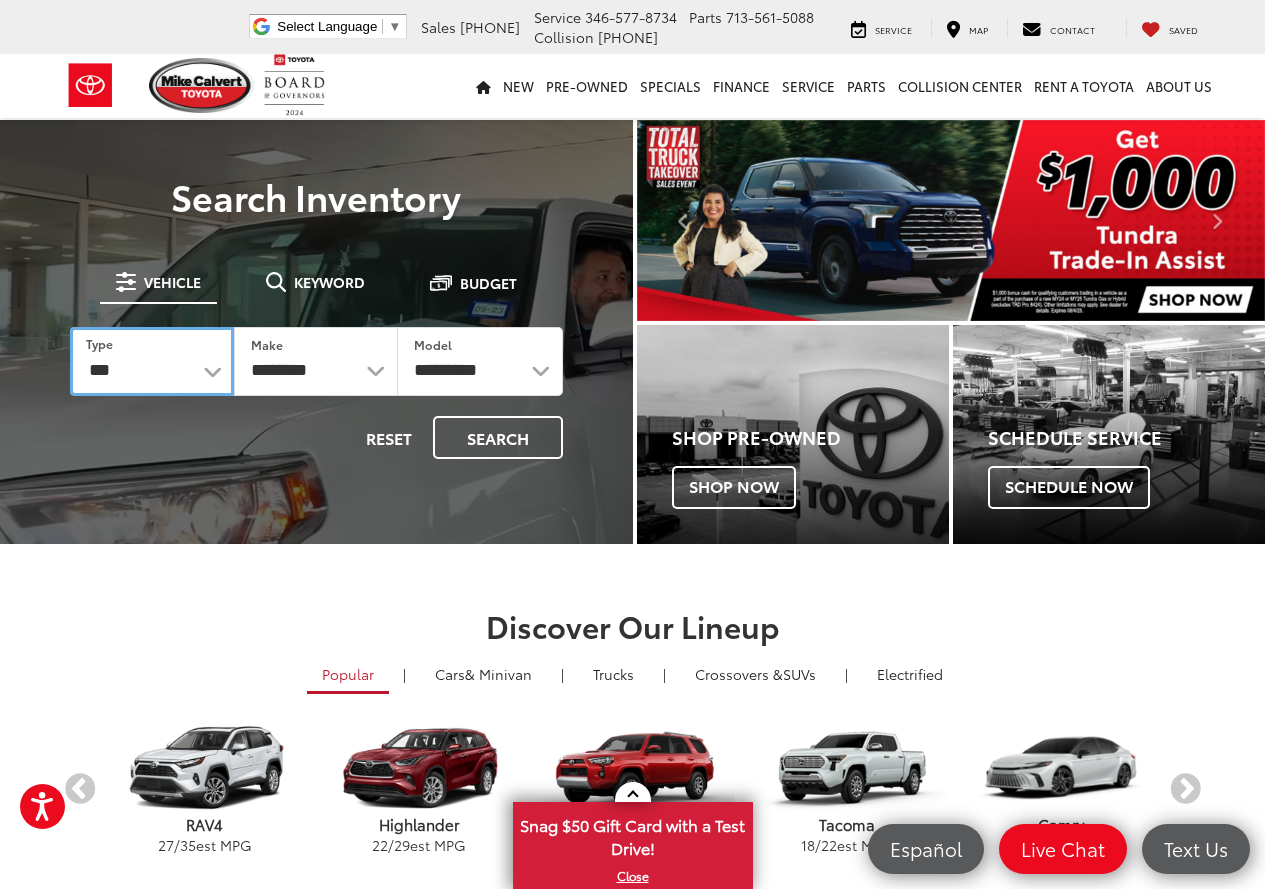 select 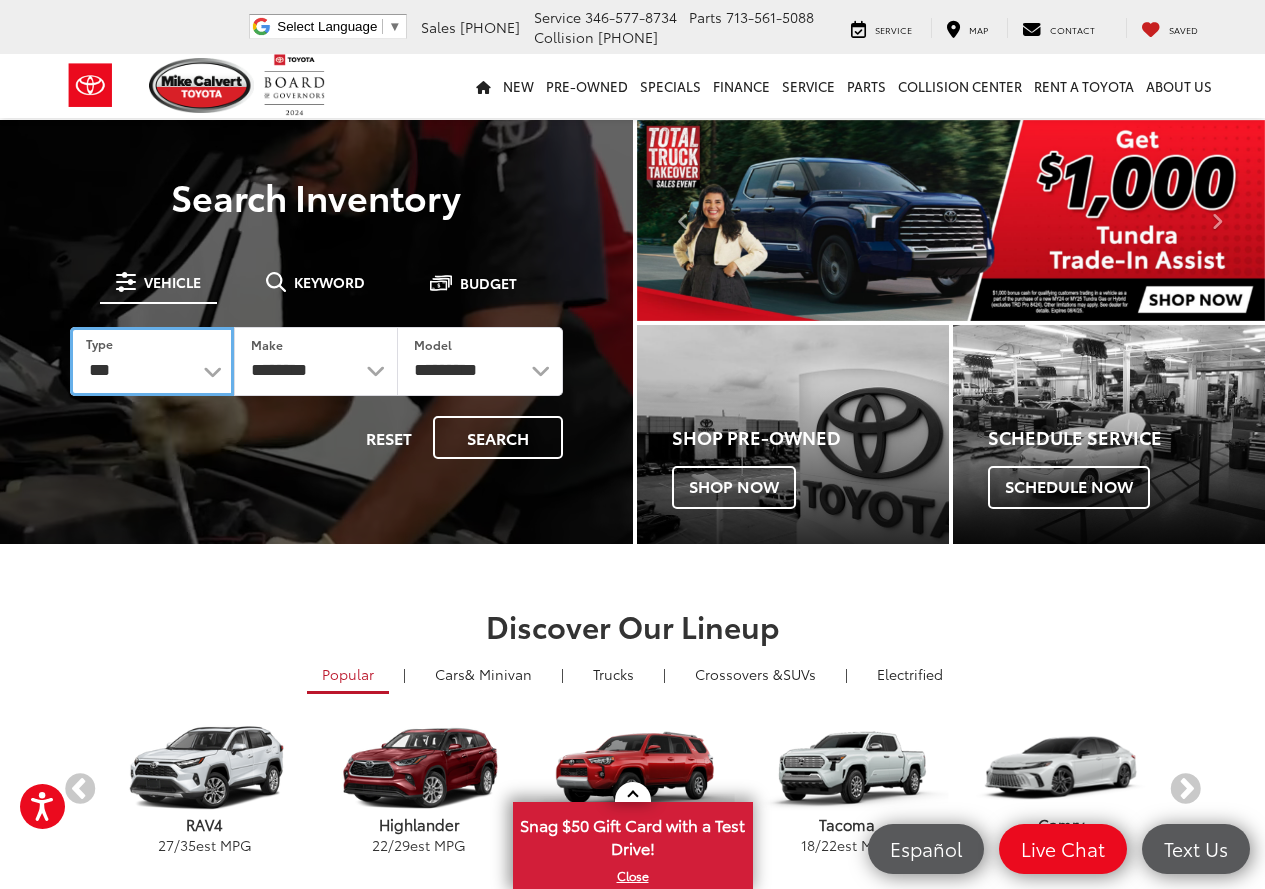 select 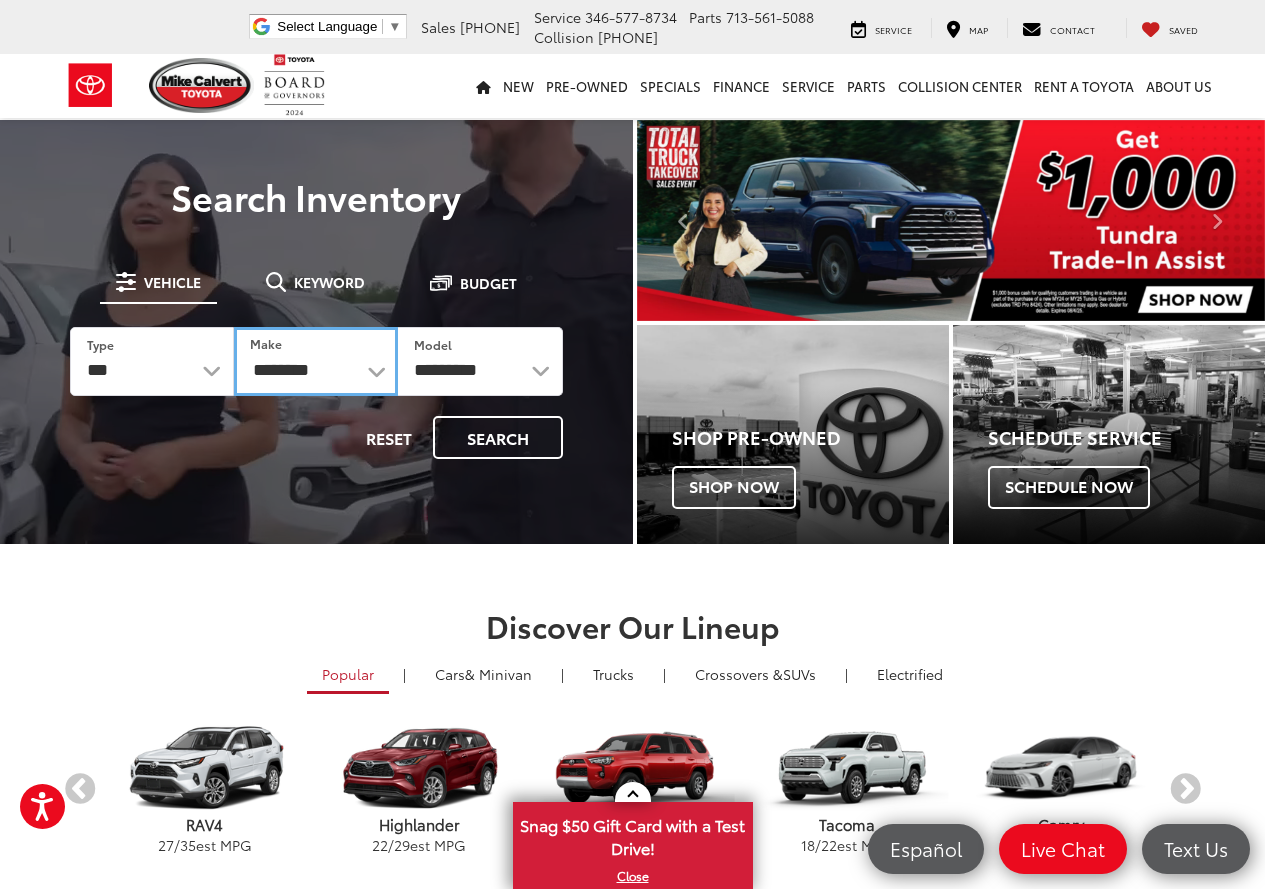 click on "**********" at bounding box center [316, 361] 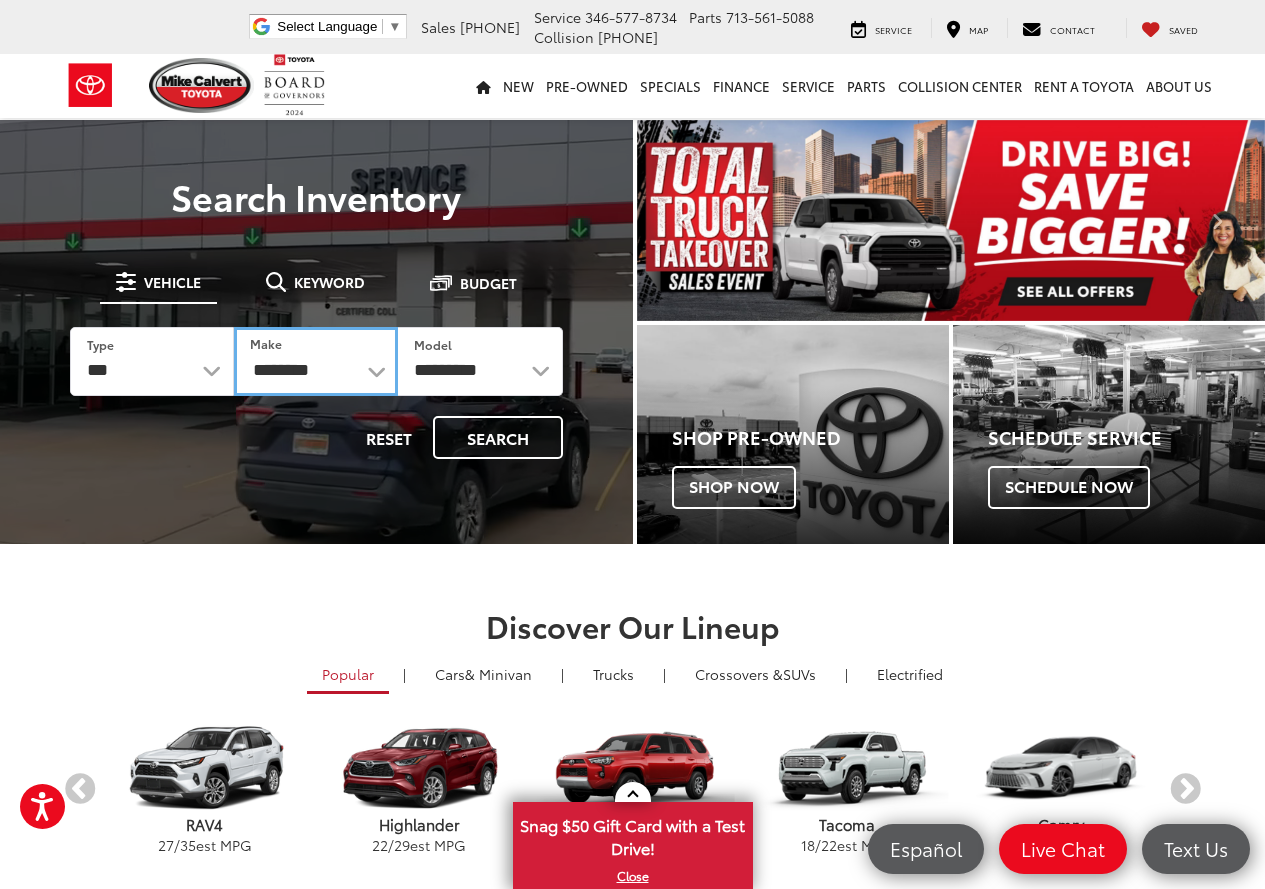 select on "******" 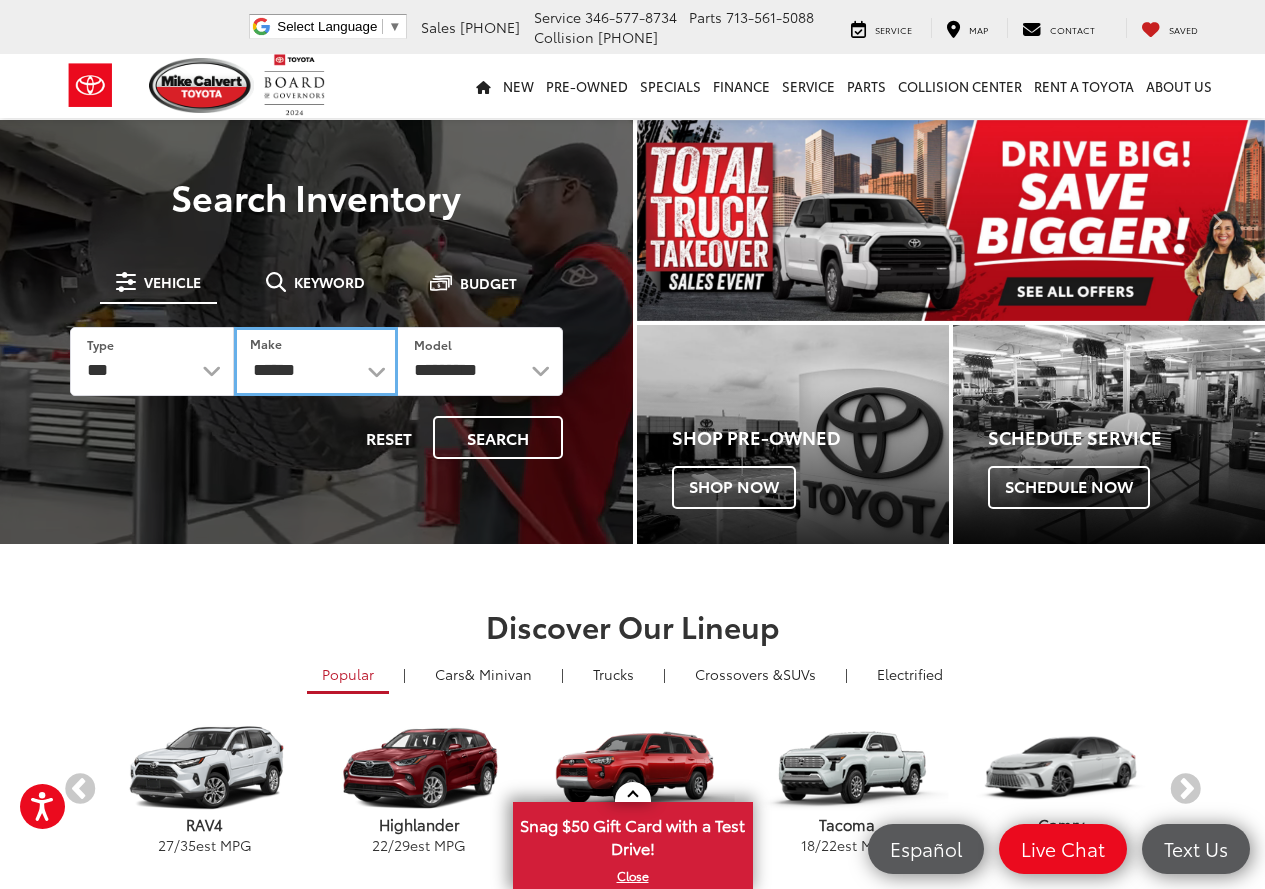 click on "**********" at bounding box center [316, 361] 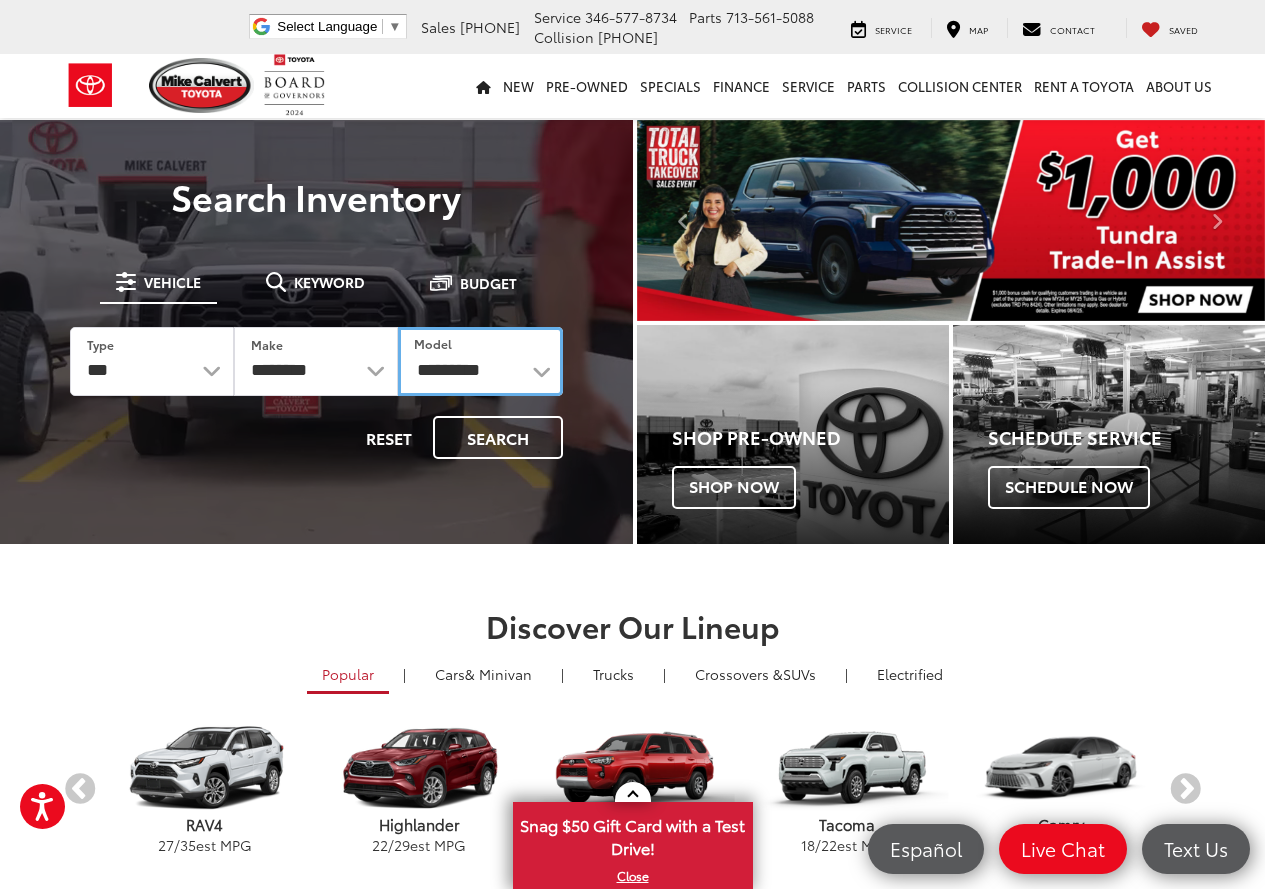 click on "**********" at bounding box center (480, 361) 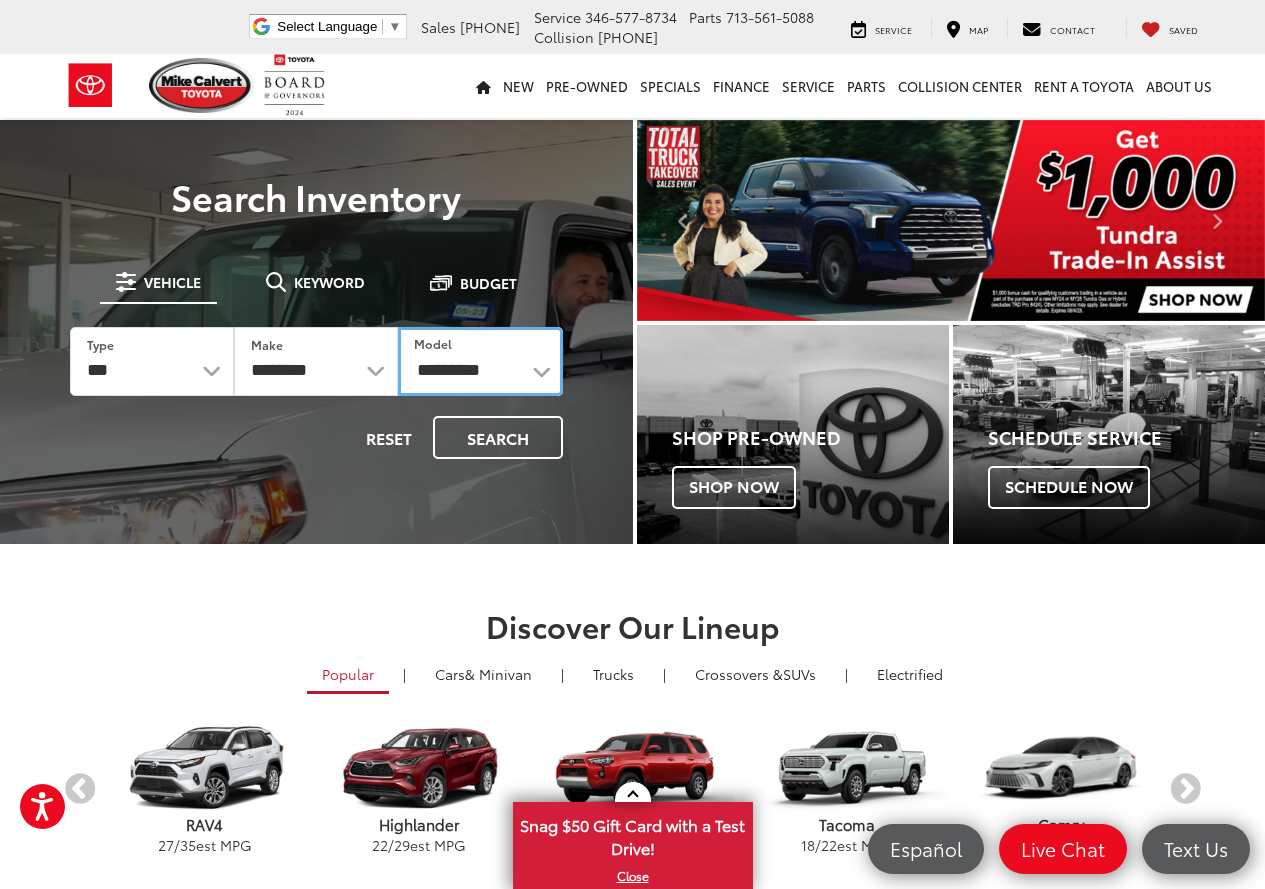 select on "*****" 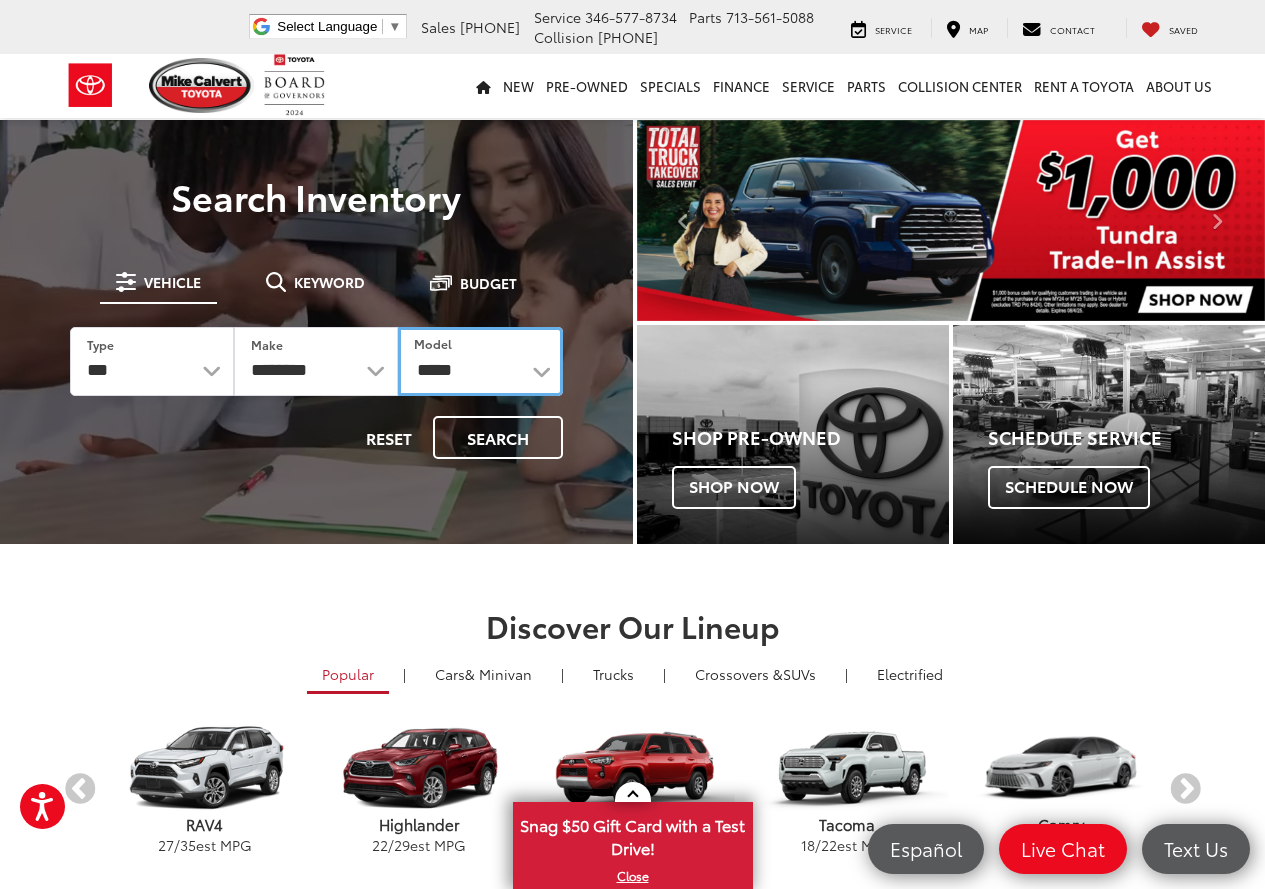 click on "**********" at bounding box center [480, 361] 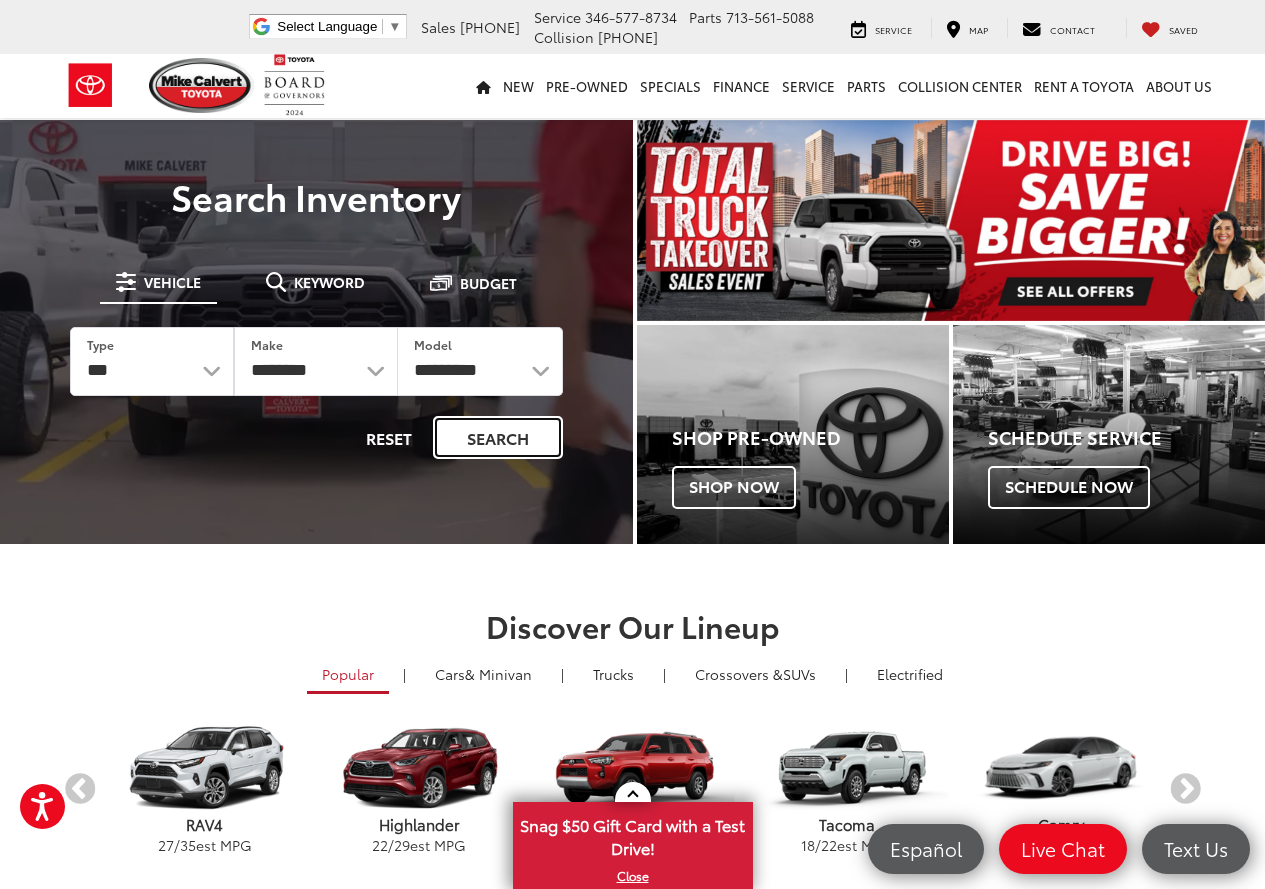 click on "Search" at bounding box center [498, 437] 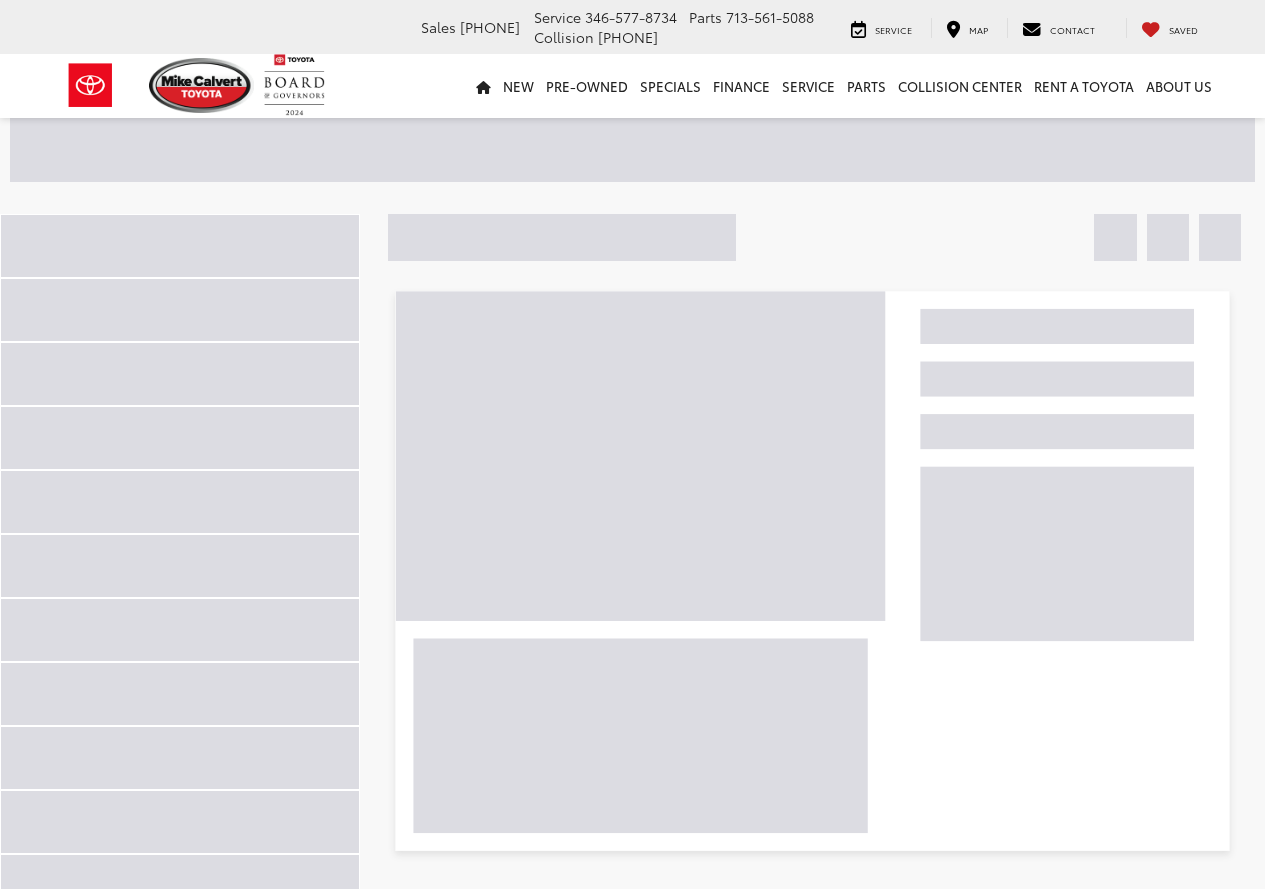 scroll, scrollTop: 0, scrollLeft: 0, axis: both 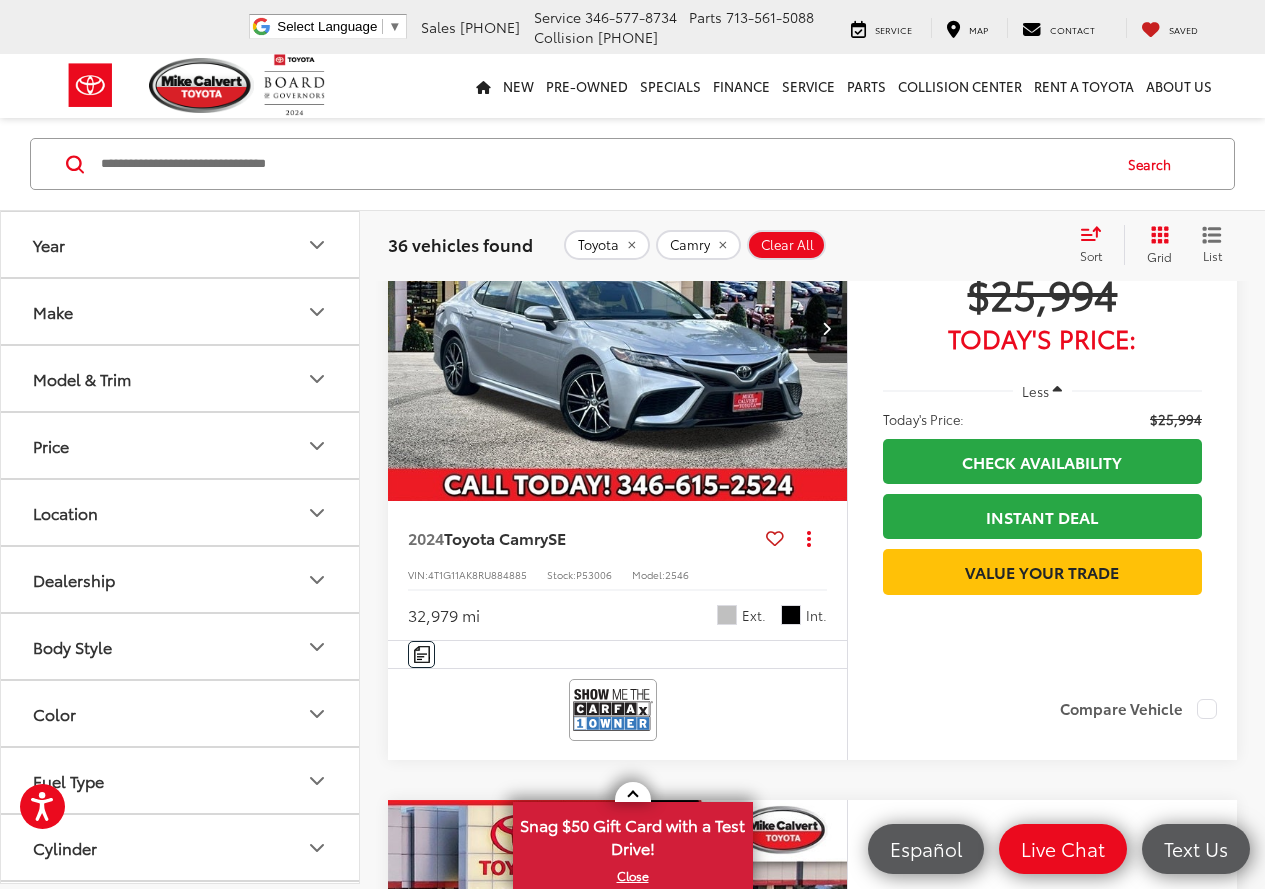 click on "Price" at bounding box center (181, 445) 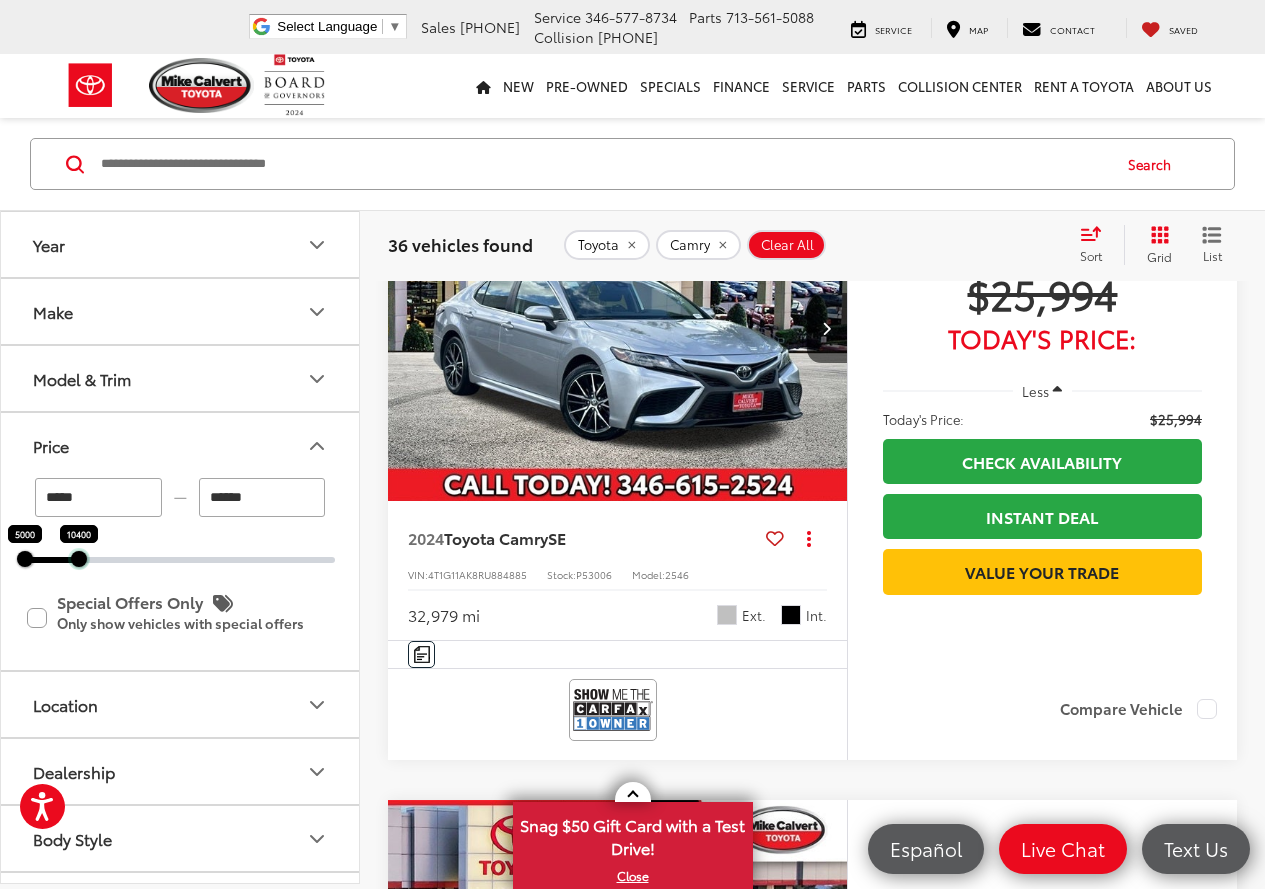 drag, startPoint x: 341, startPoint y: 565, endPoint x: 85, endPoint y: 573, distance: 256.12497 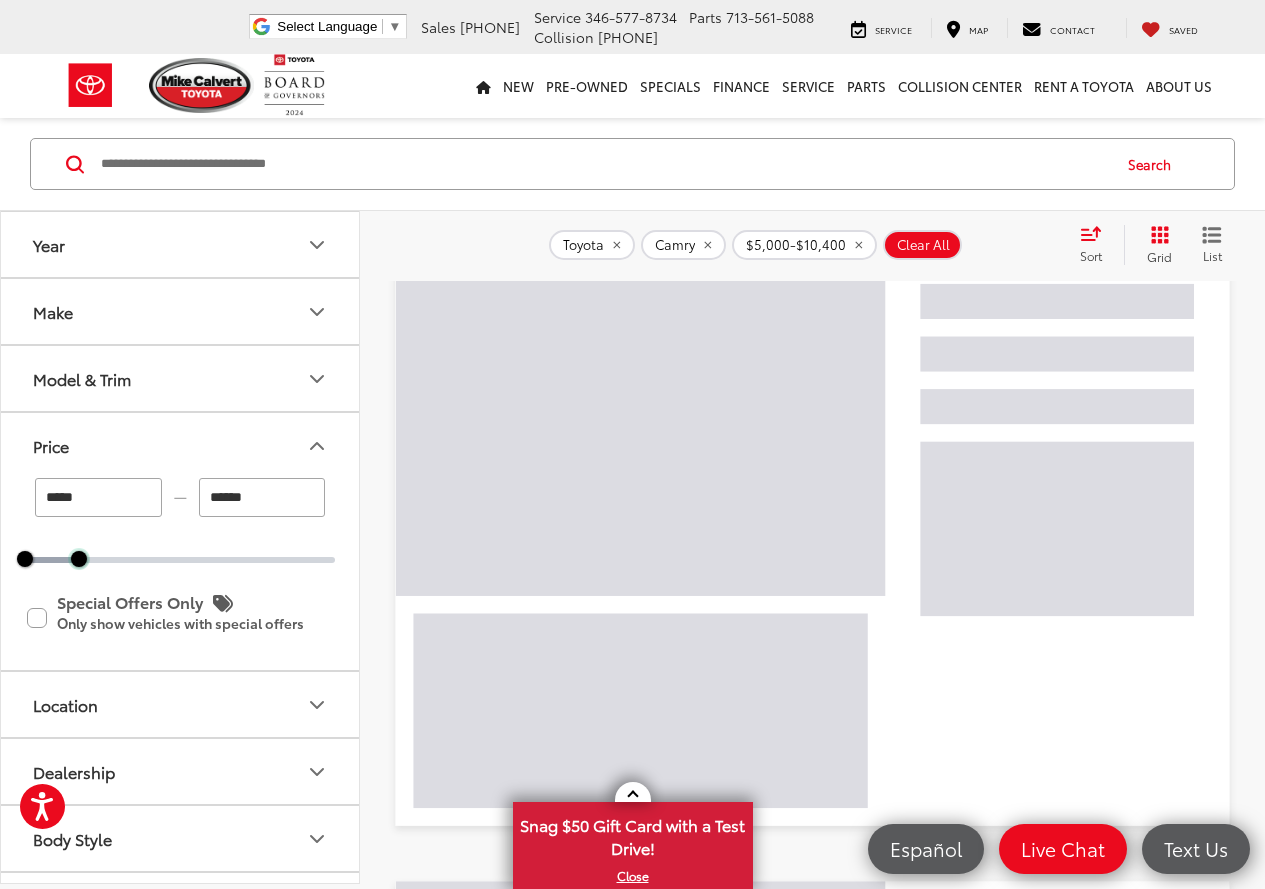 scroll, scrollTop: 0, scrollLeft: 0, axis: both 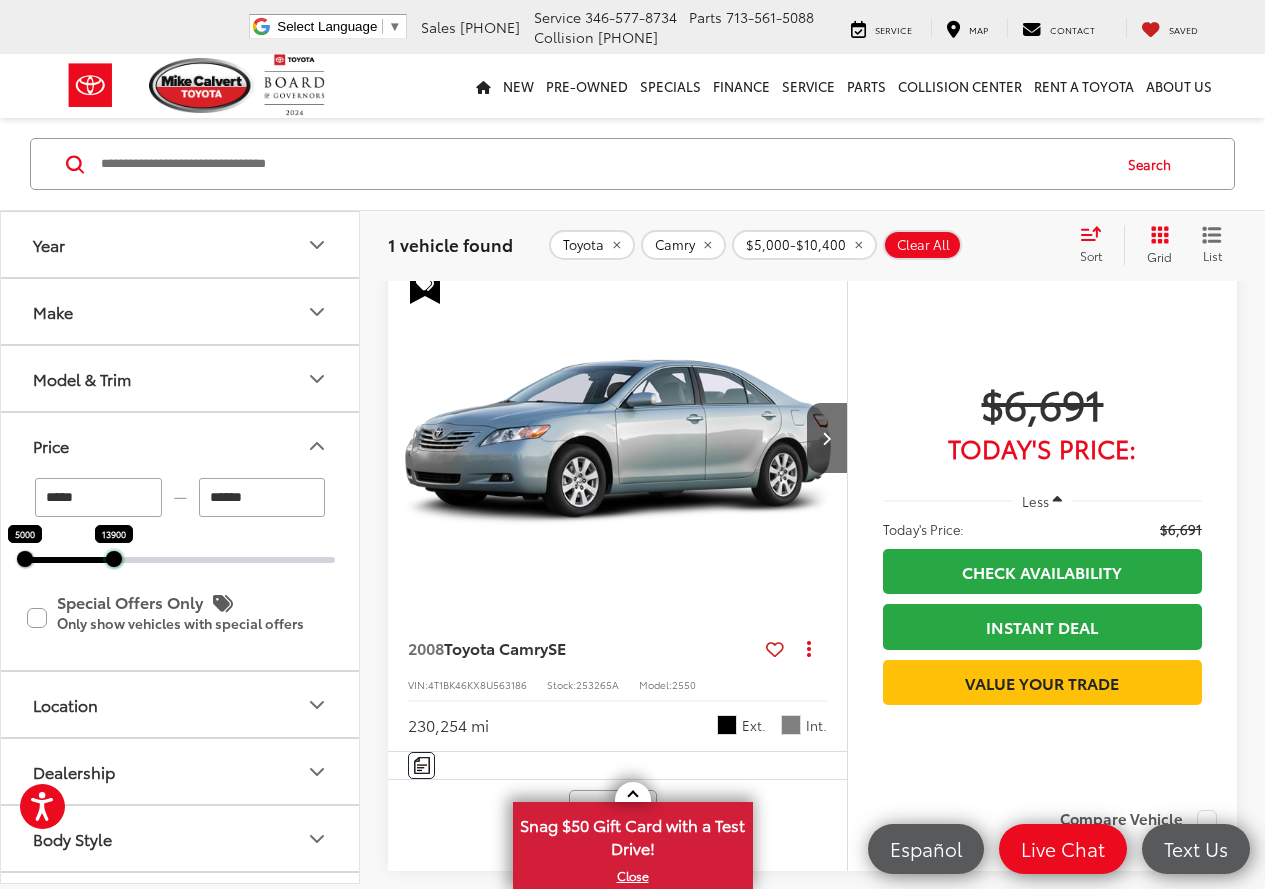 drag, startPoint x: 82, startPoint y: 562, endPoint x: 117, endPoint y: 568, distance: 35.510563 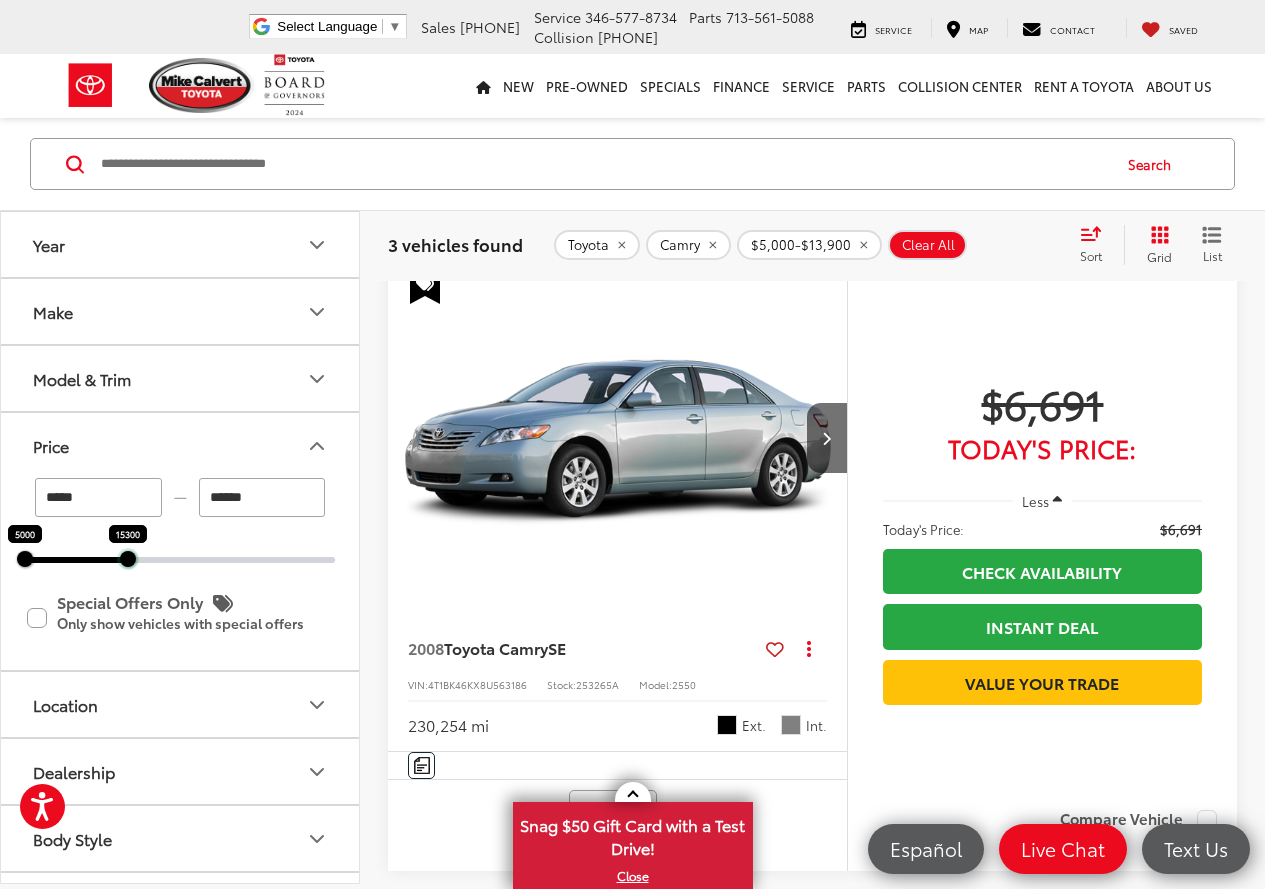drag, startPoint x: 114, startPoint y: 560, endPoint x: 128, endPoint y: 559, distance: 14.035668 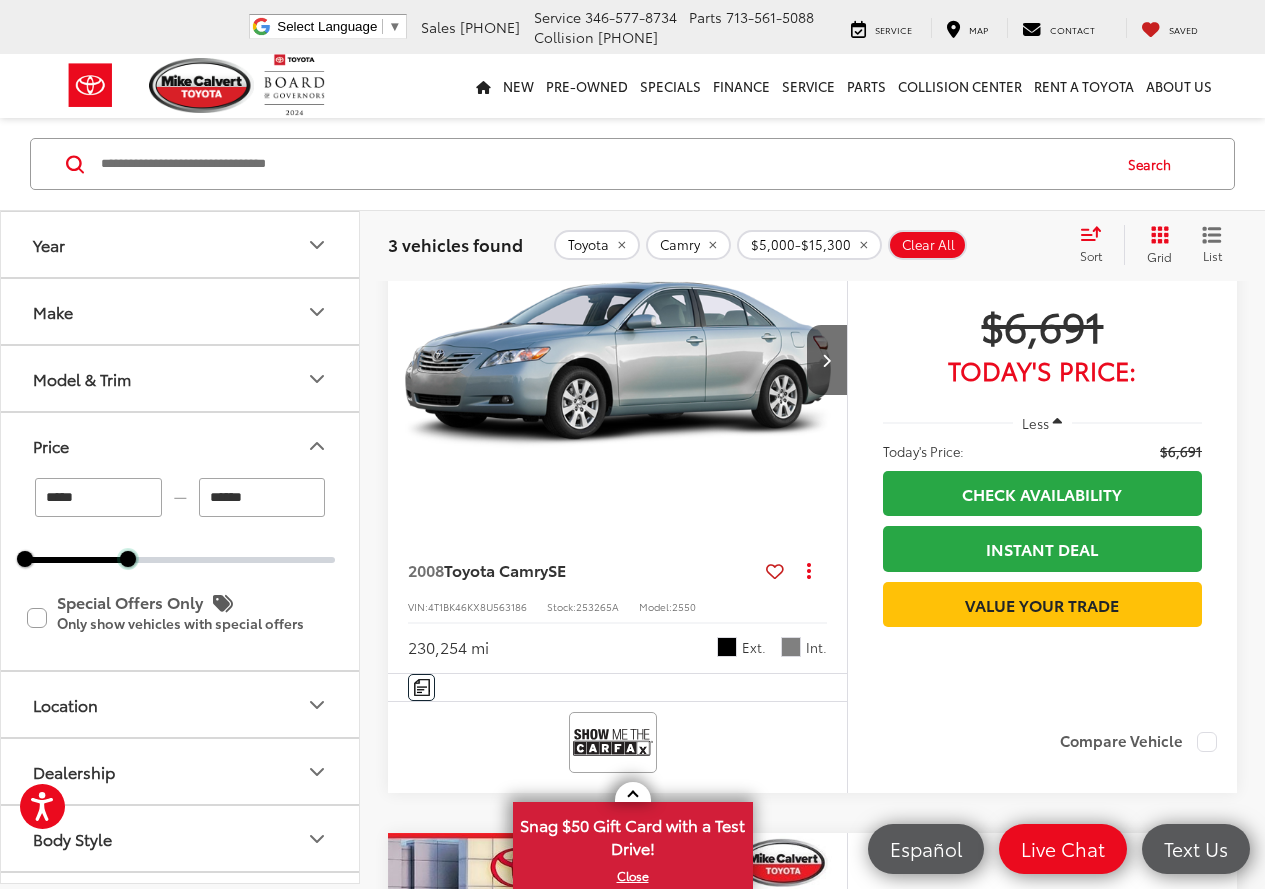 scroll, scrollTop: 0, scrollLeft: 0, axis: both 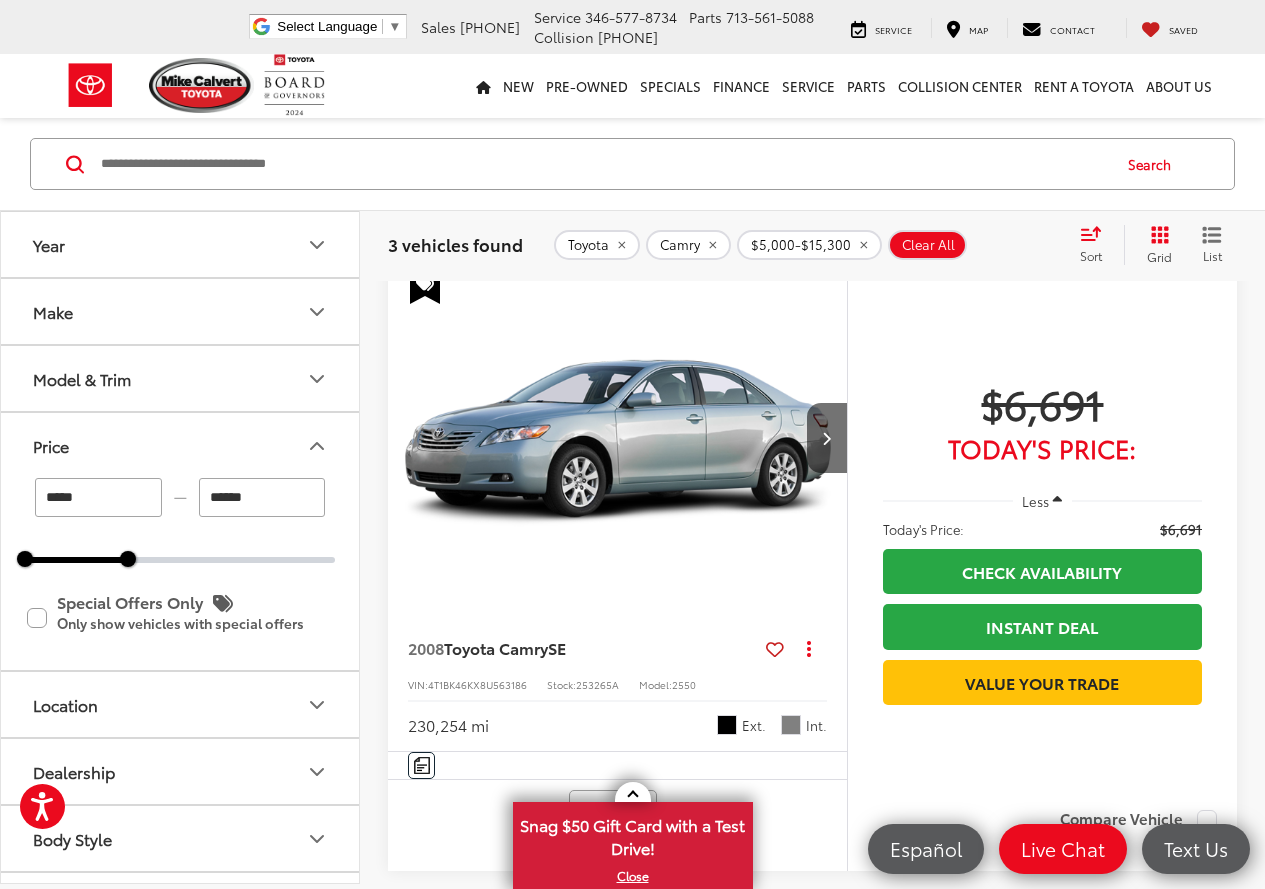 click on "Clear All" at bounding box center (928, 245) 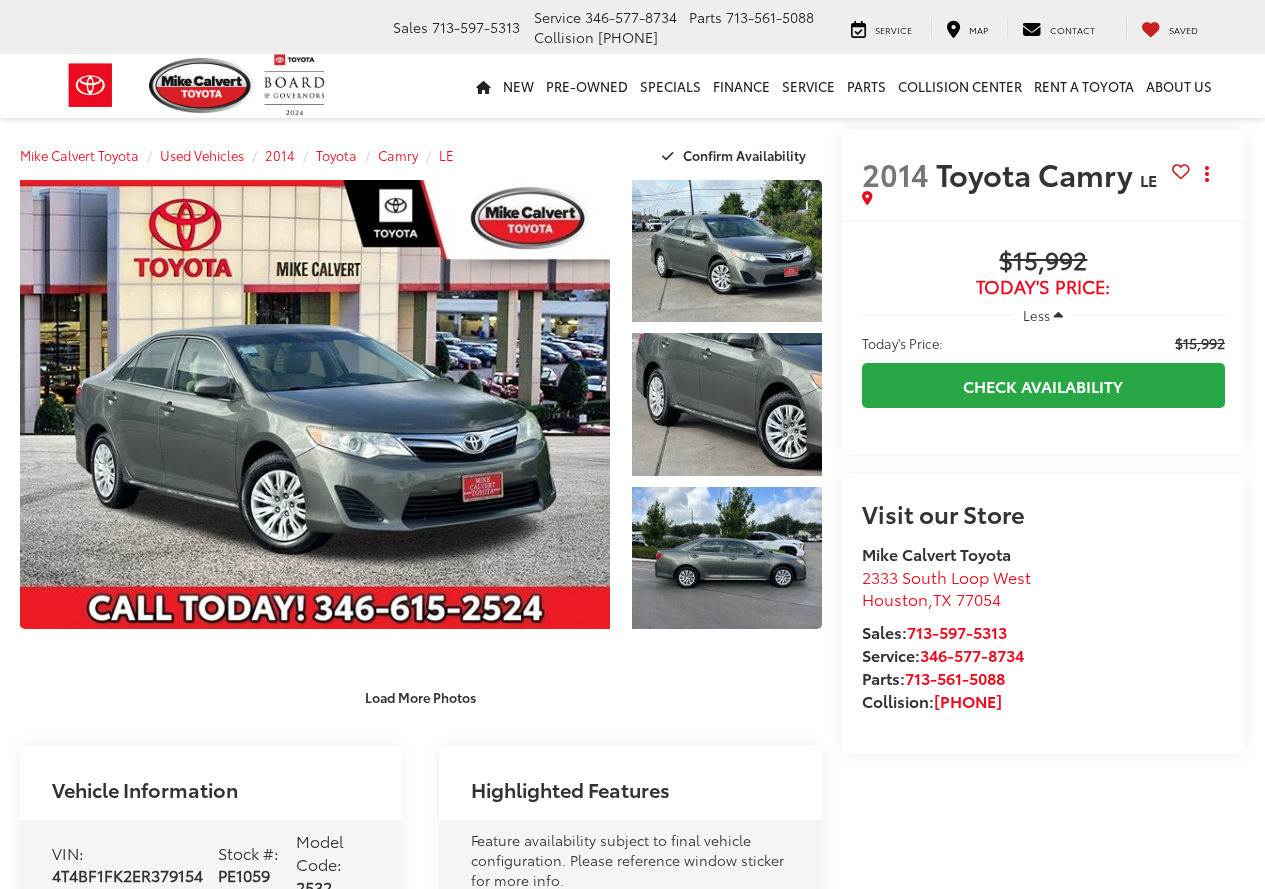 scroll, scrollTop: 0, scrollLeft: 0, axis: both 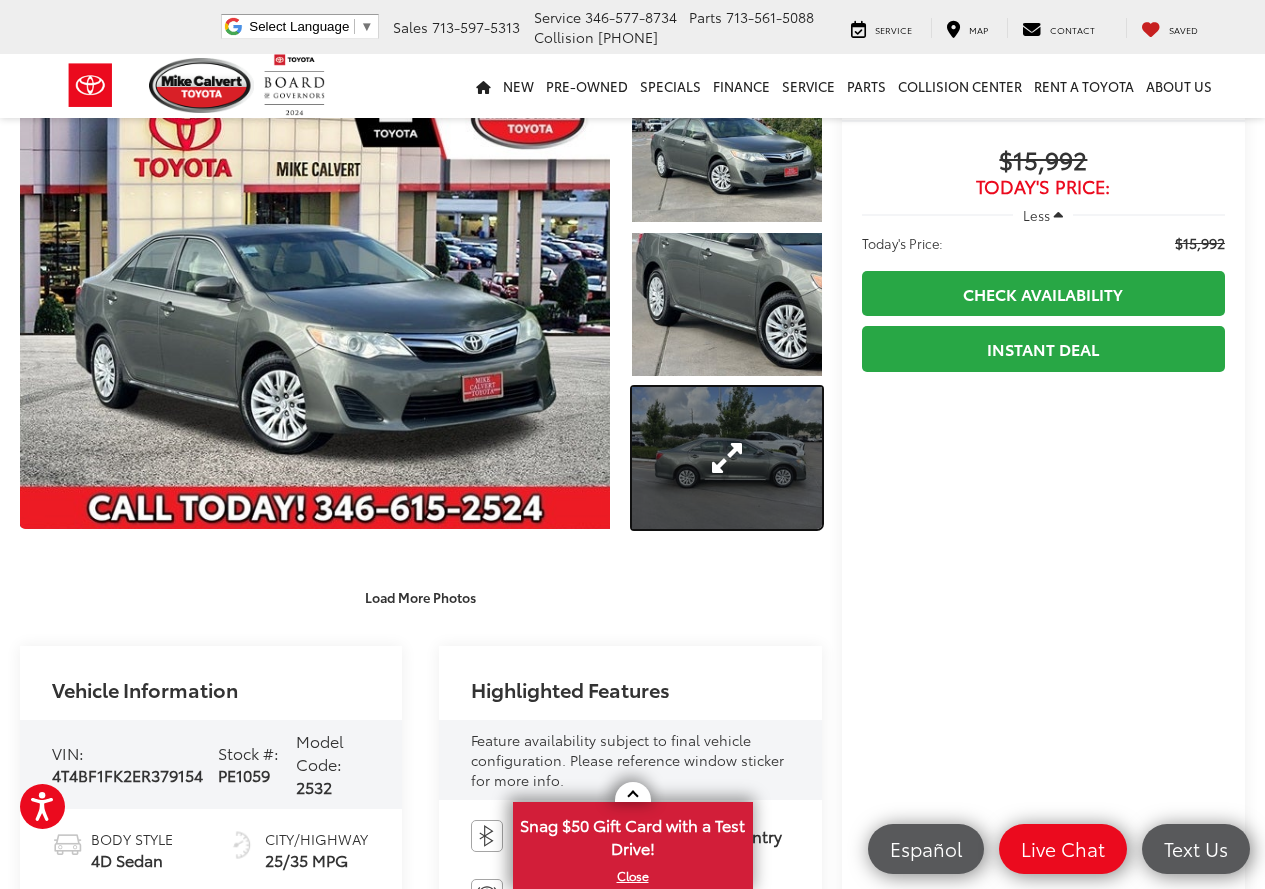 click at bounding box center [727, 458] 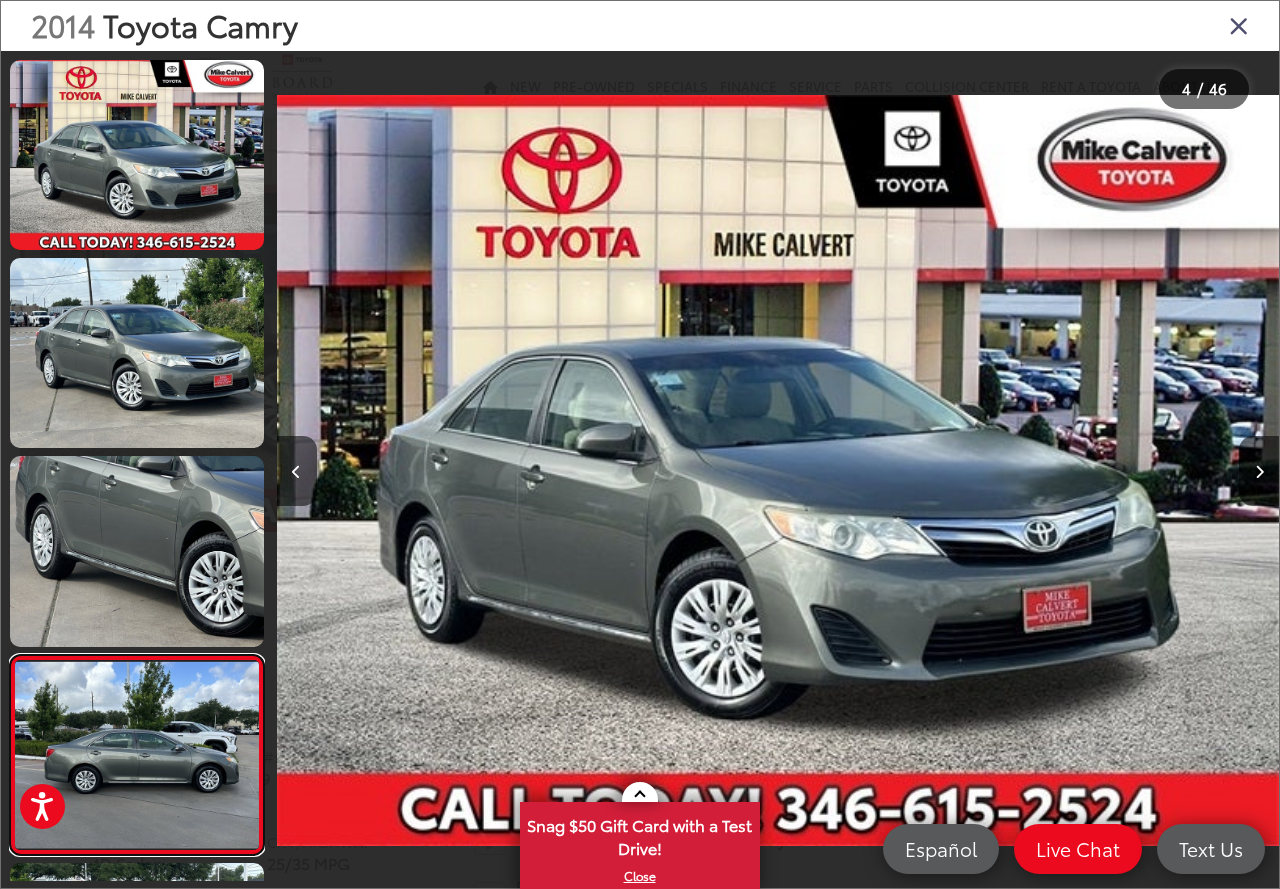 scroll, scrollTop: 0, scrollLeft: 223, axis: horizontal 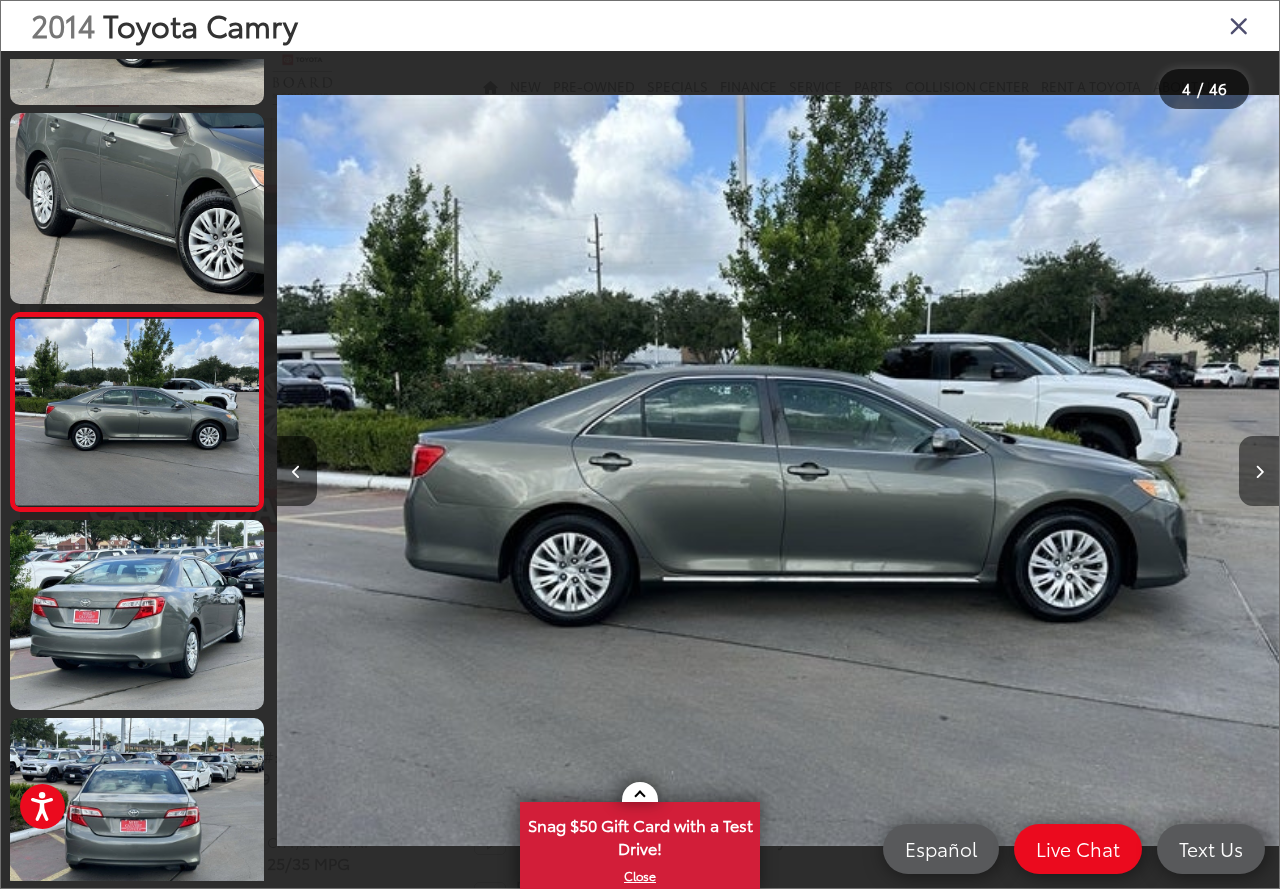 click at bounding box center (1259, 471) 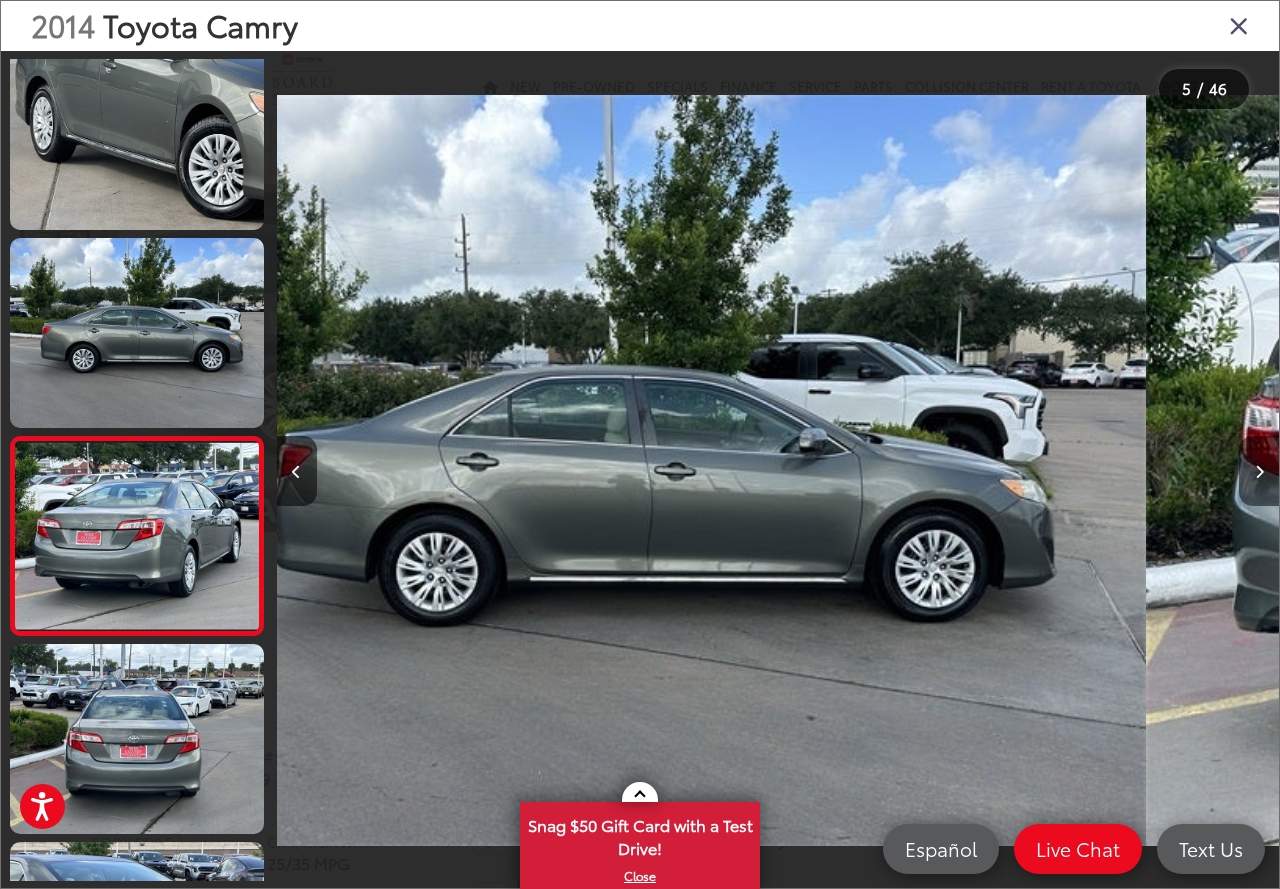 scroll, scrollTop: 539, scrollLeft: 0, axis: vertical 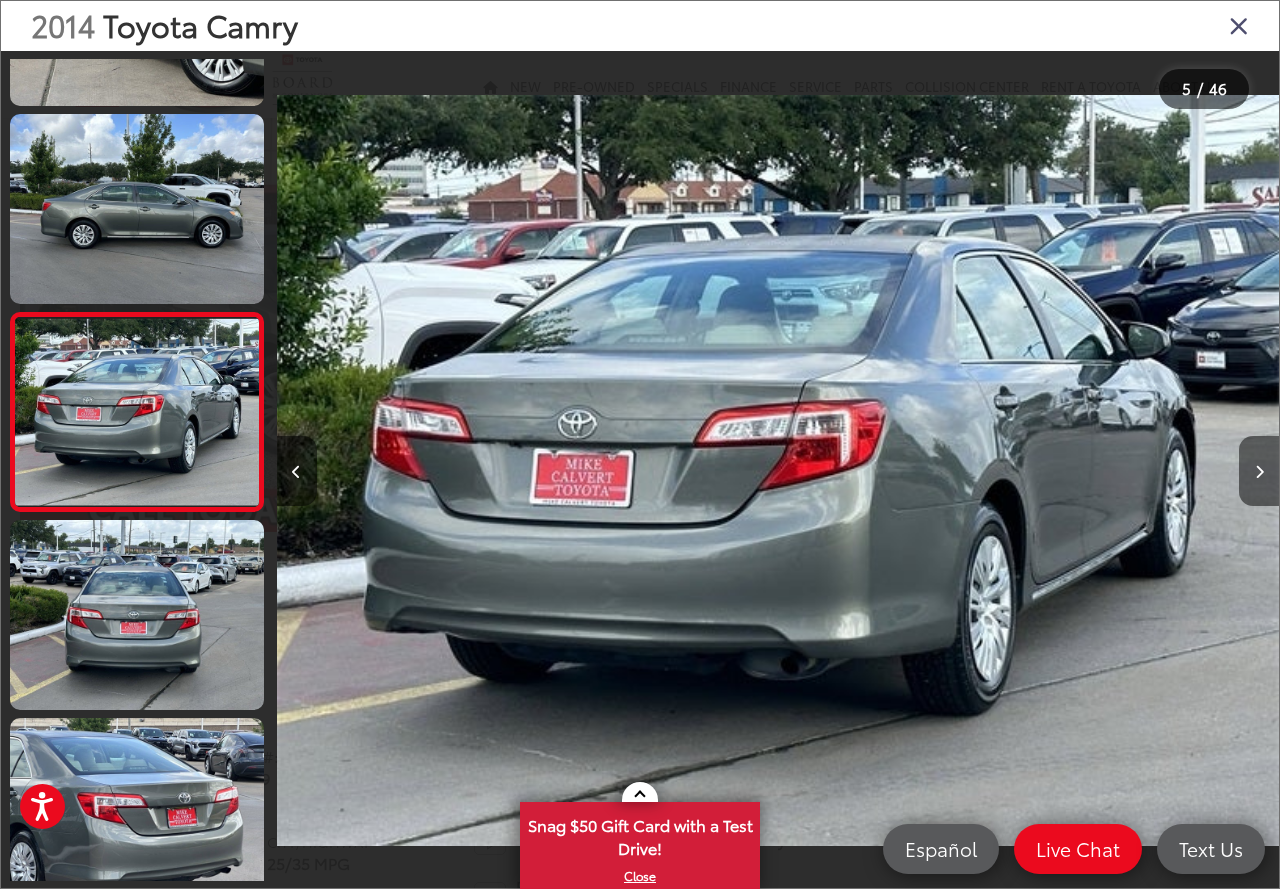 click at bounding box center [1259, 471] 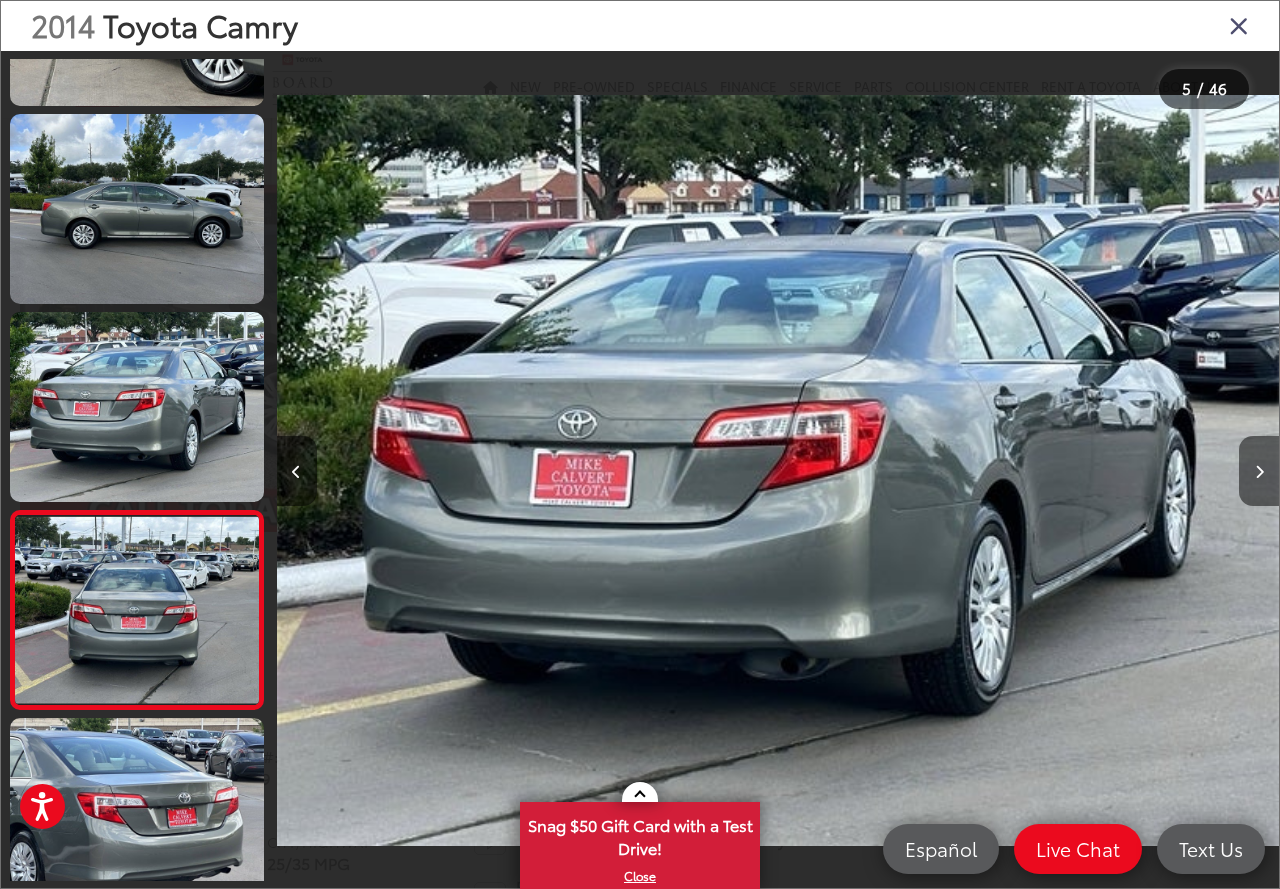 scroll, scrollTop: 0, scrollLeft: 4111, axis: horizontal 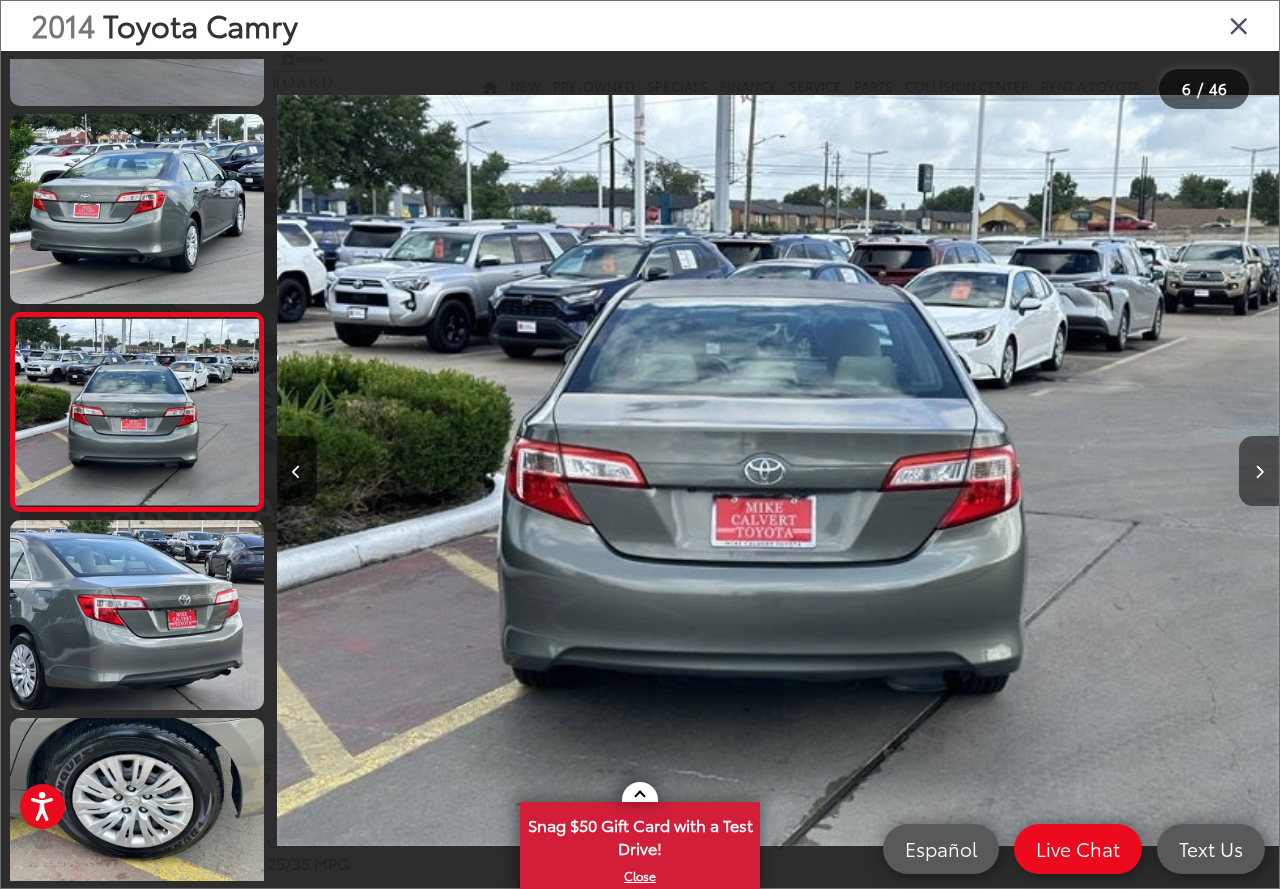 click at bounding box center [1259, 471] 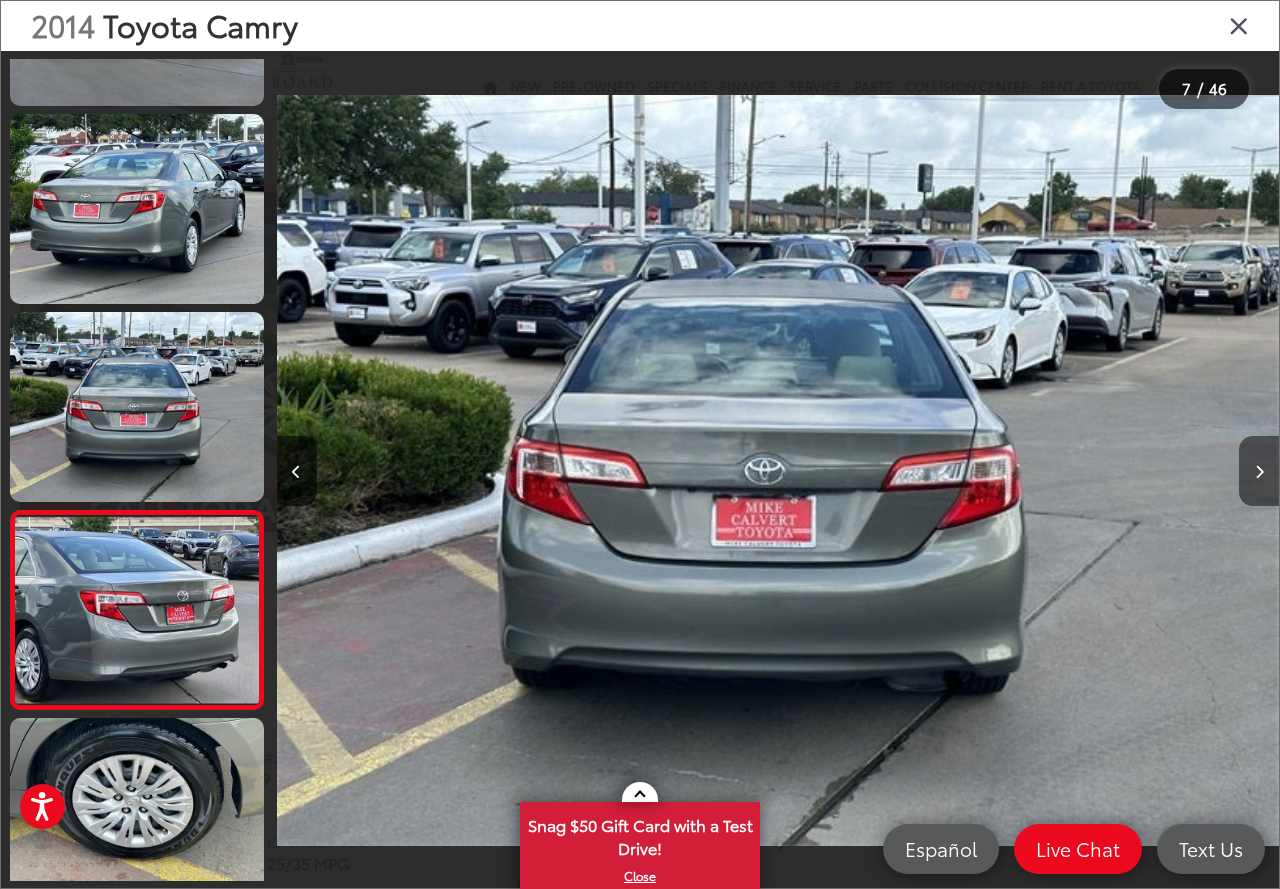 scroll, scrollTop: 0, scrollLeft: 5113, axis: horizontal 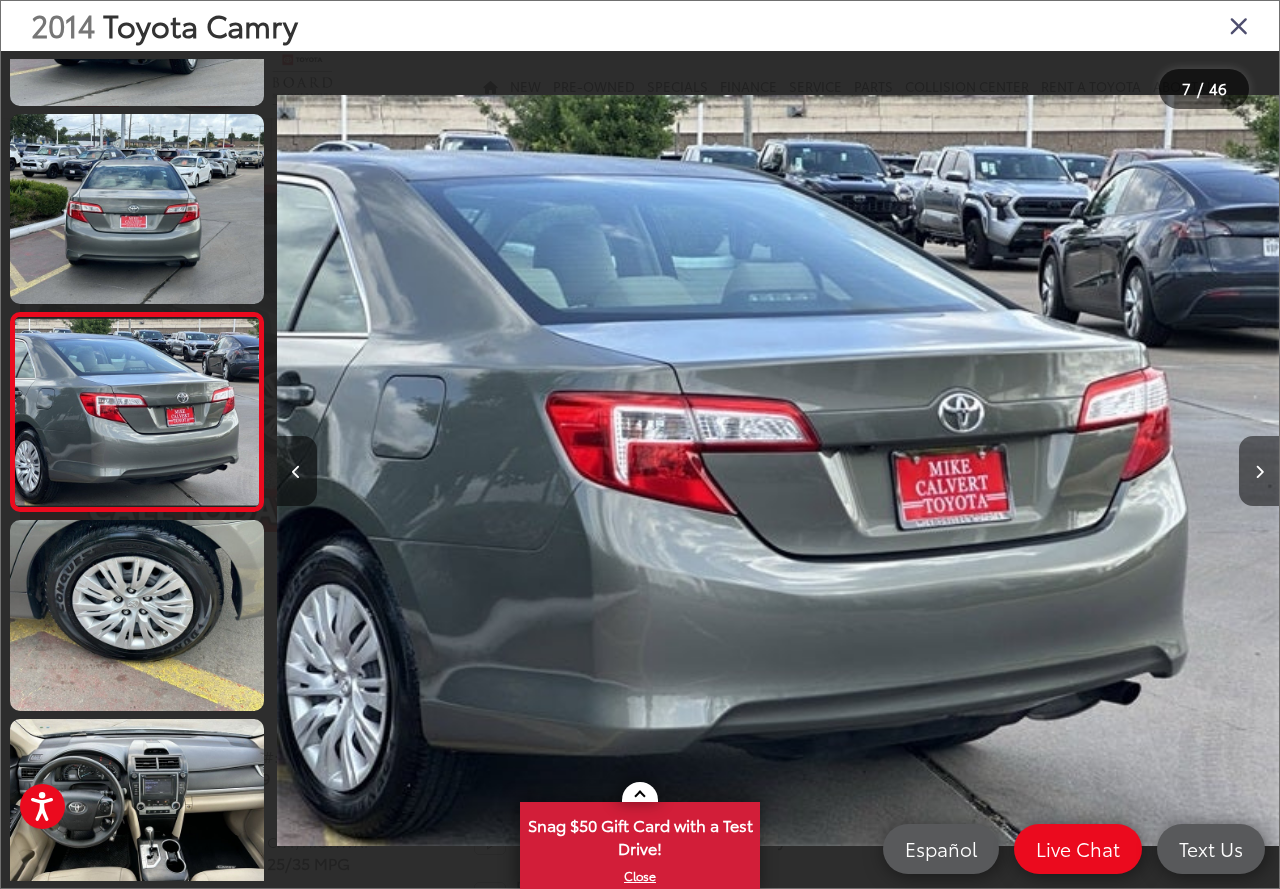 click at bounding box center (1259, 471) 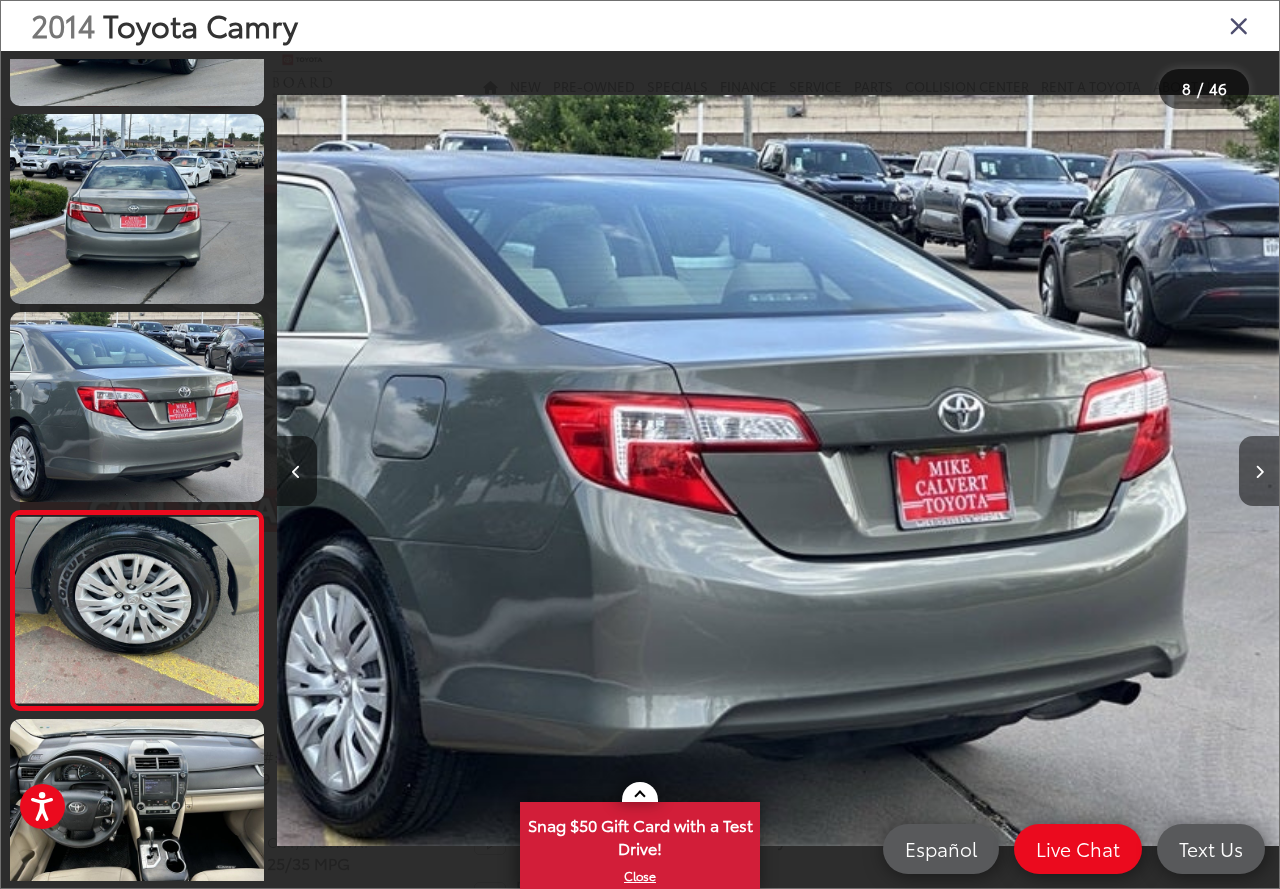 scroll, scrollTop: 0, scrollLeft: 6470, axis: horizontal 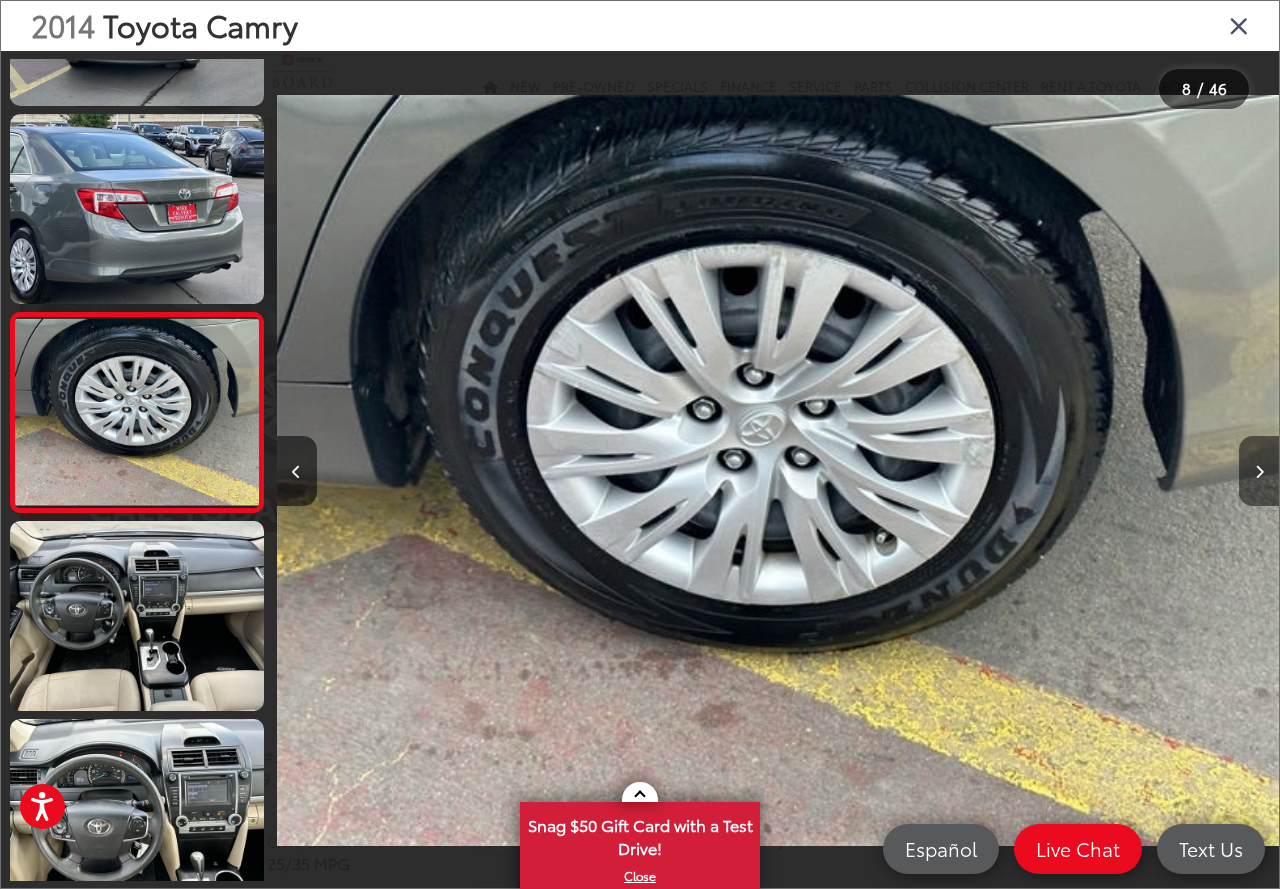 click at bounding box center [1259, 471] 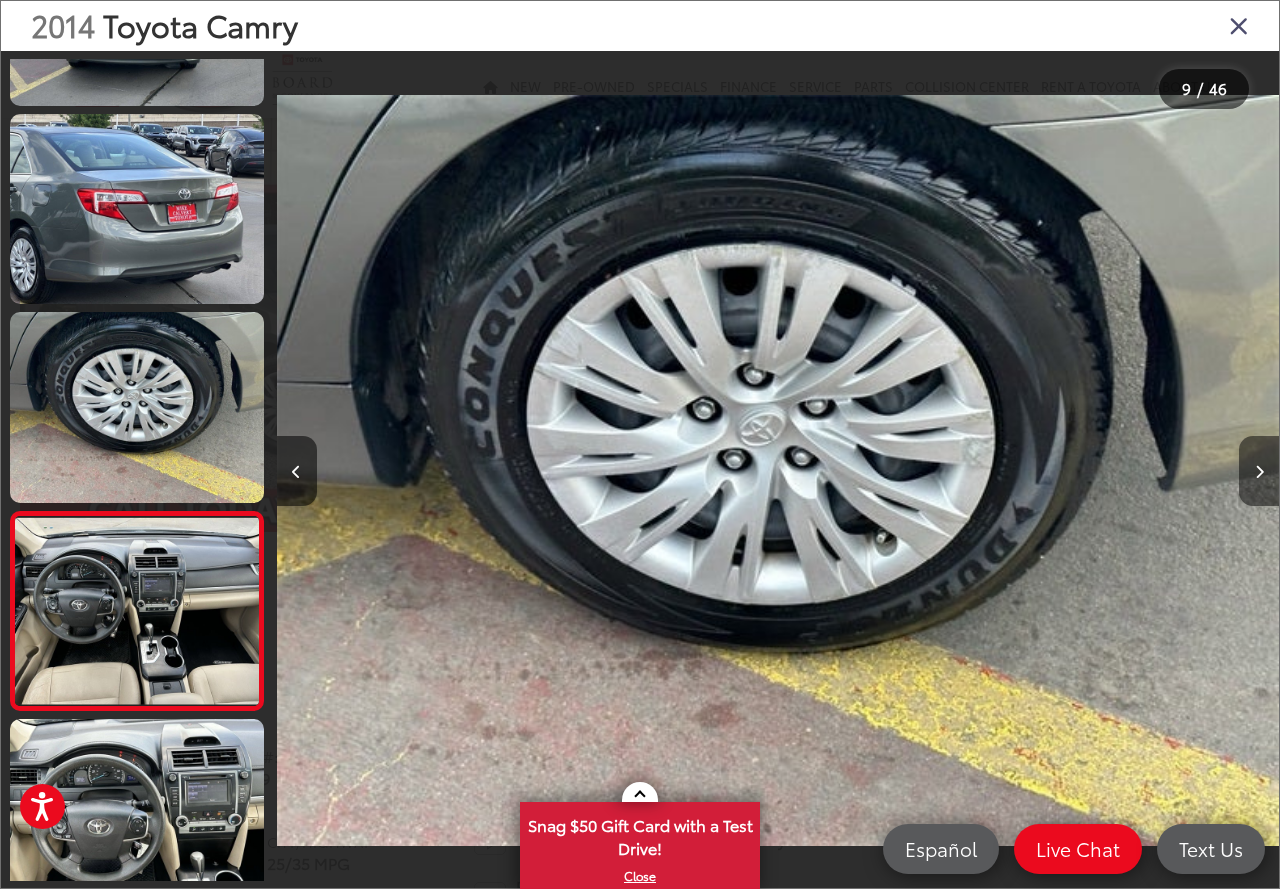 scroll, scrollTop: 0, scrollLeft: 7420, axis: horizontal 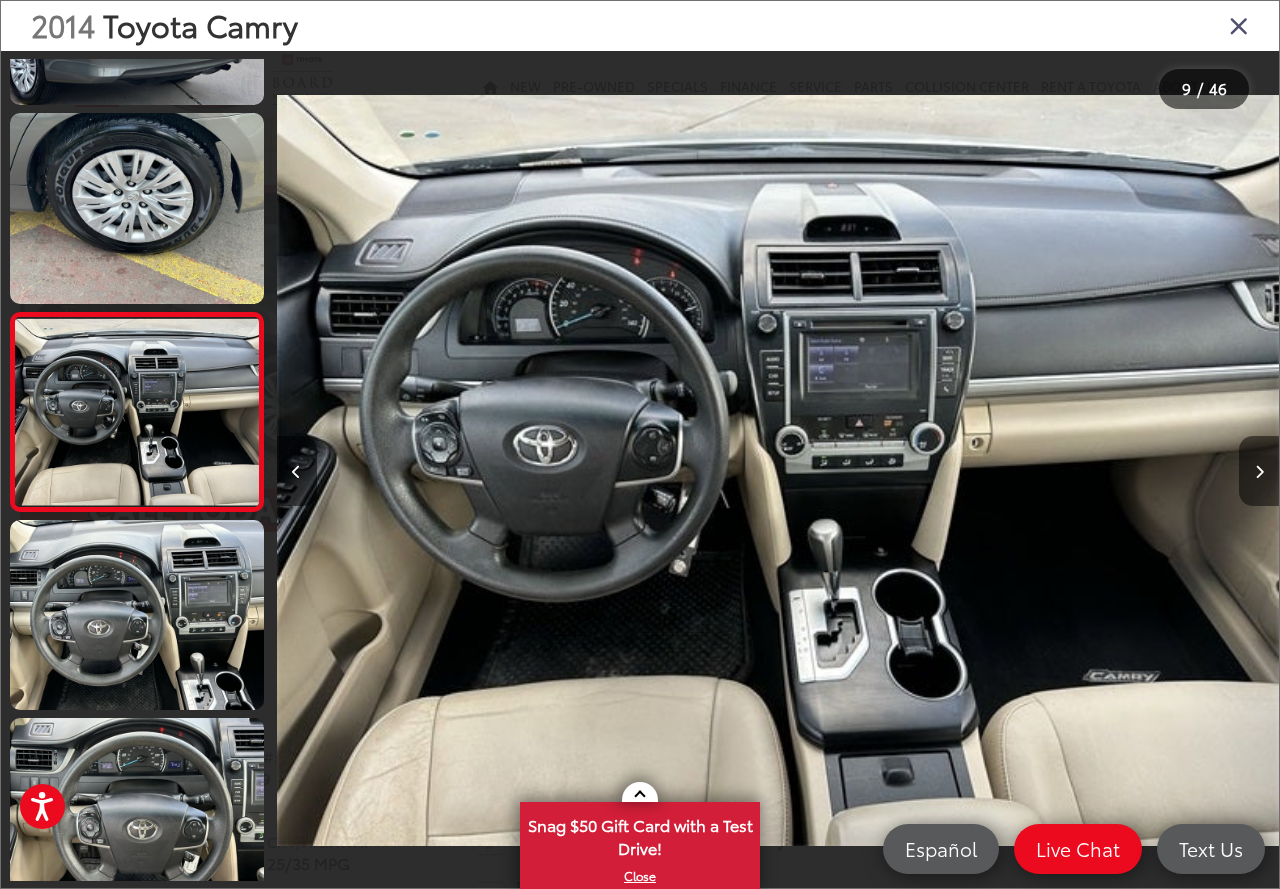 click at bounding box center [1259, 471] 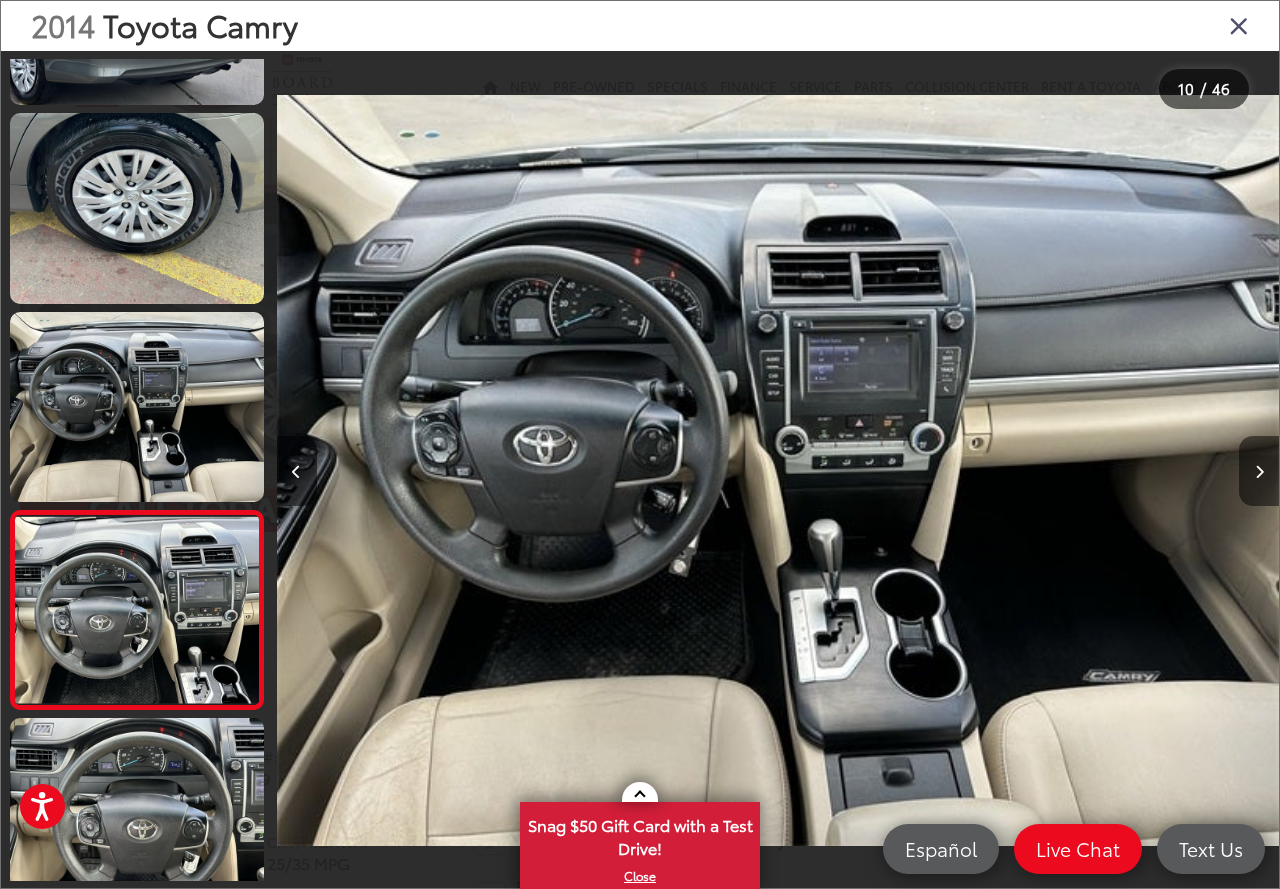 scroll, scrollTop: 0, scrollLeft: 8476, axis: horizontal 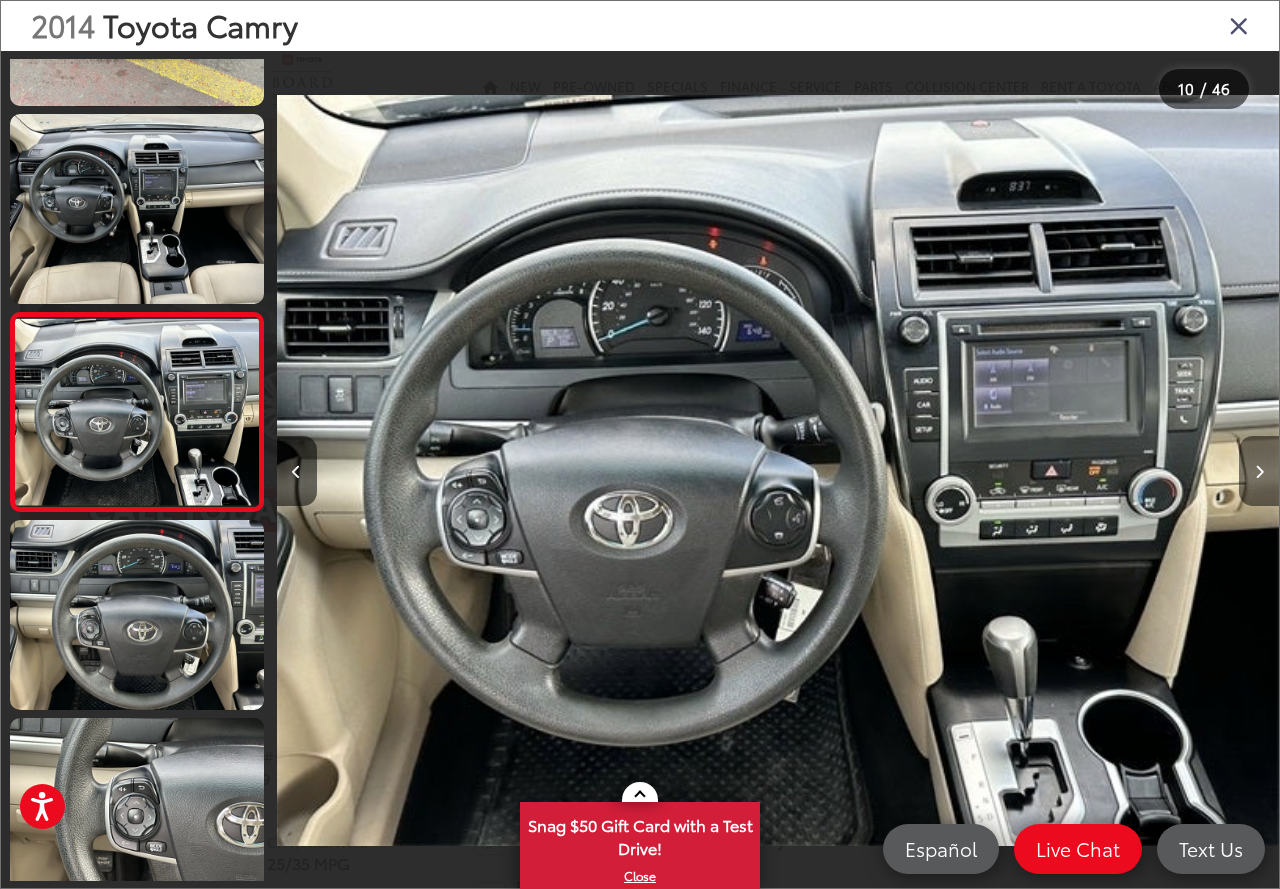 click at bounding box center [1259, 471] 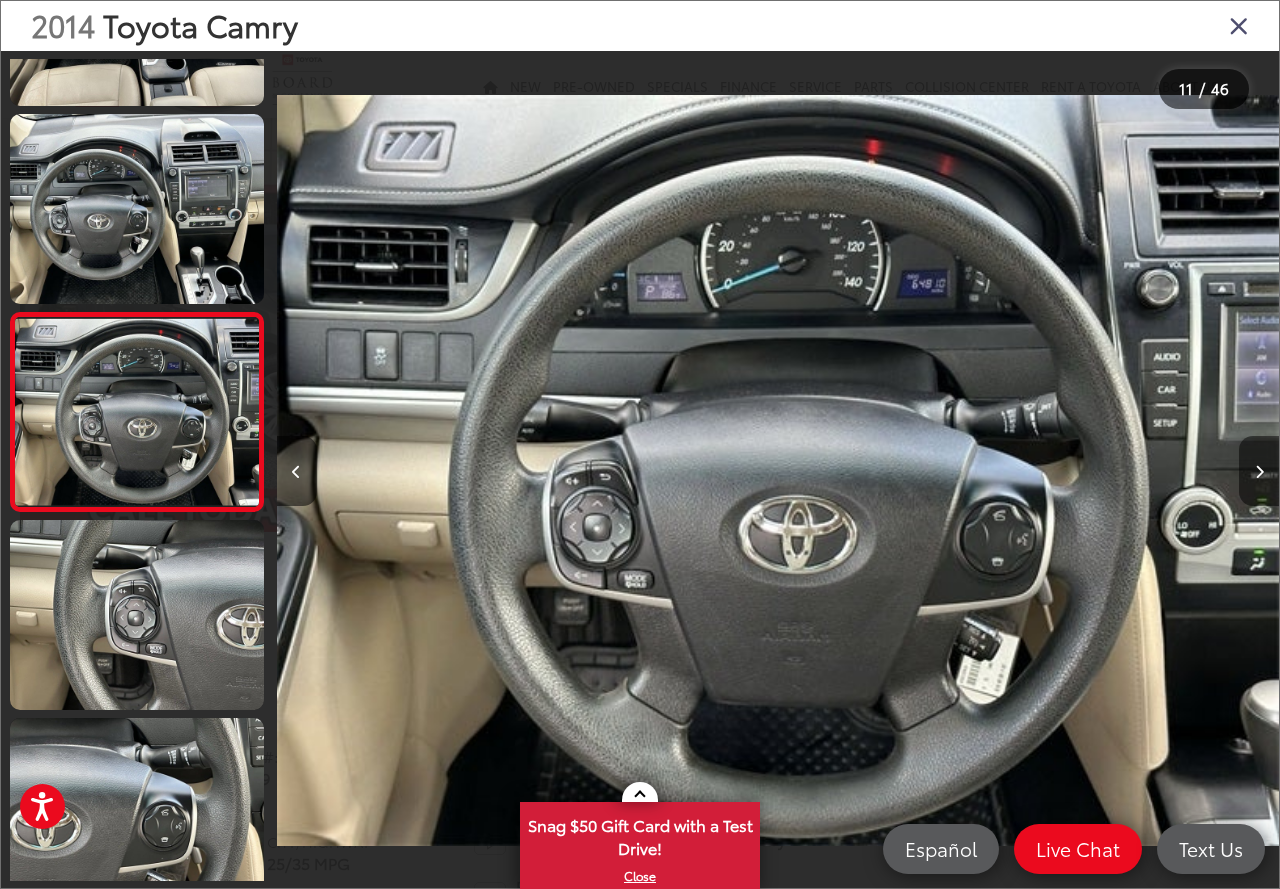 click at bounding box center [1259, 471] 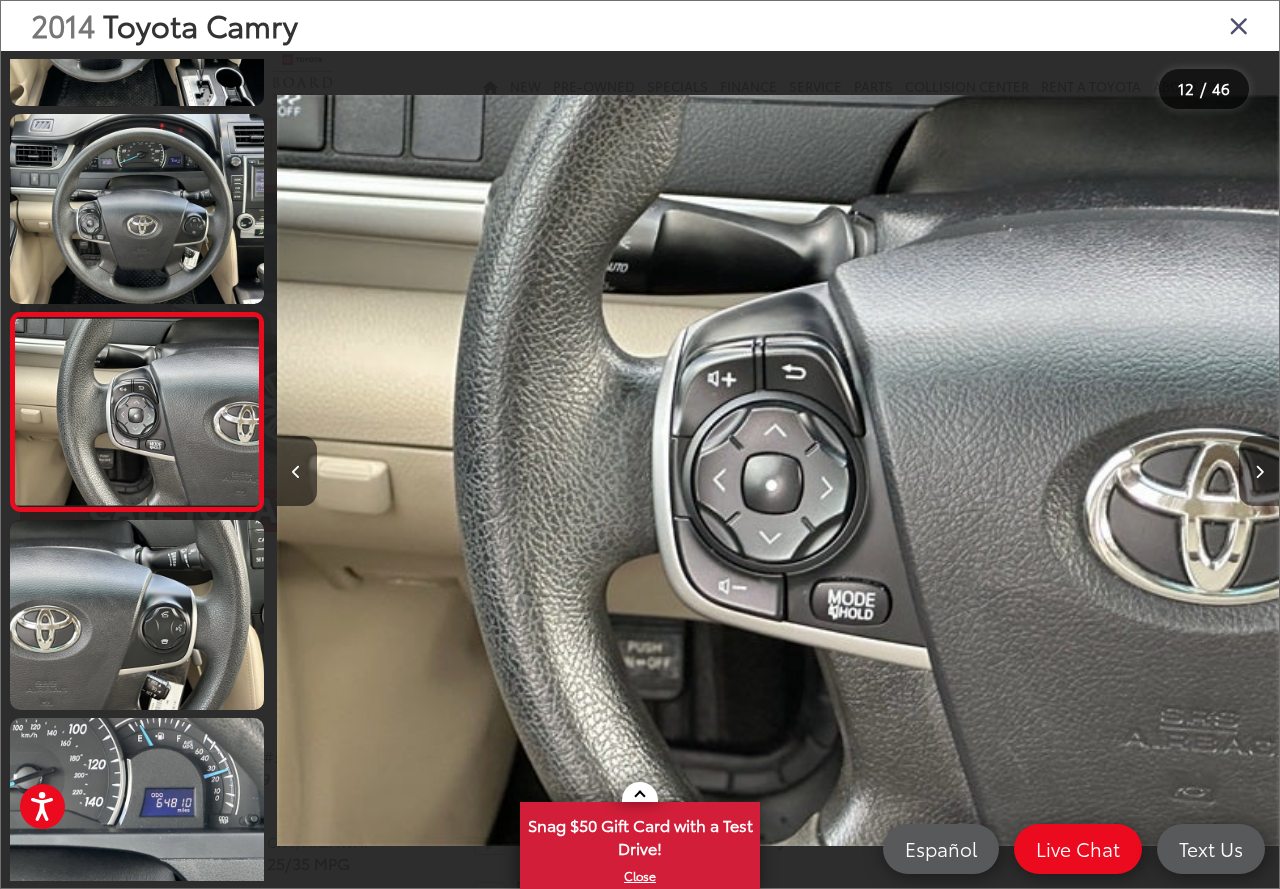 click at bounding box center (1259, 471) 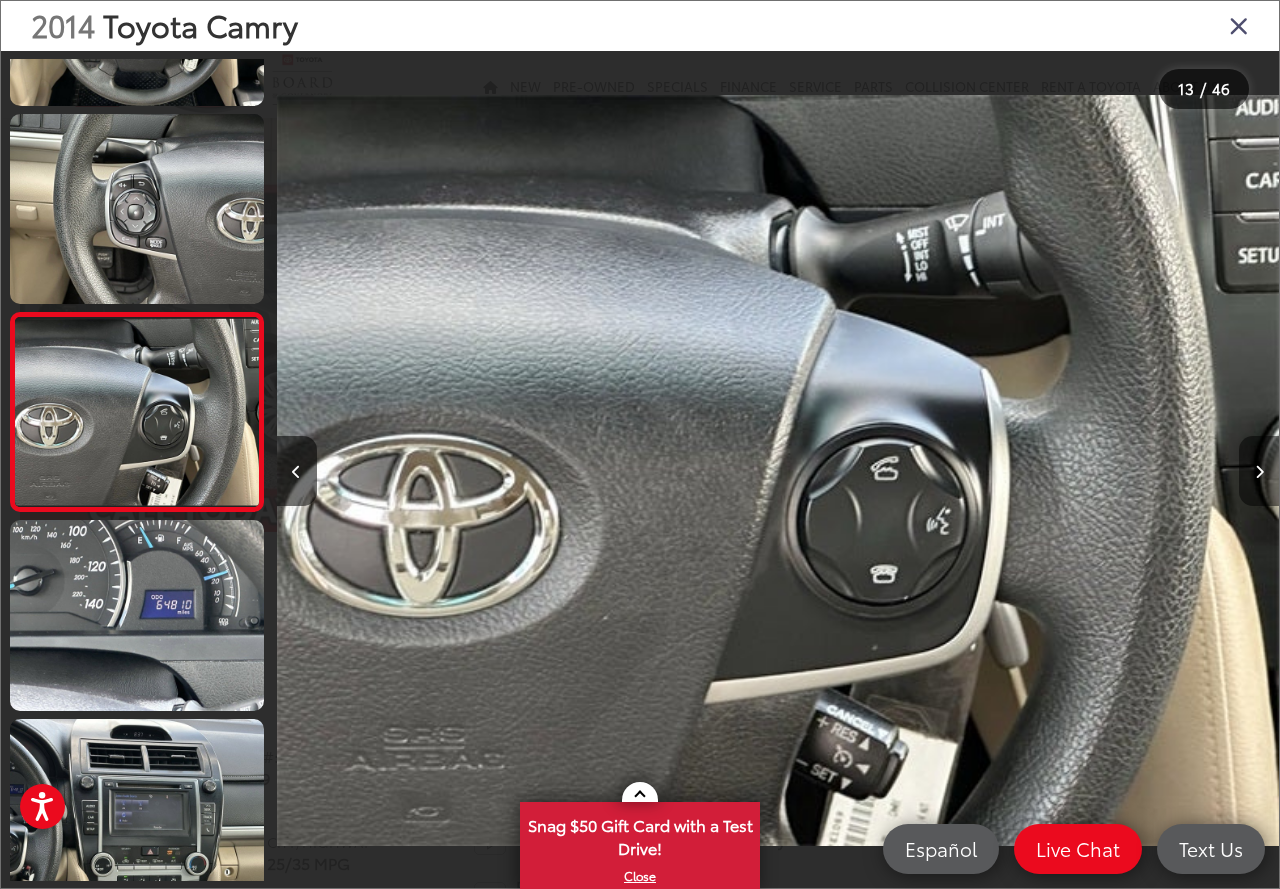 click at bounding box center (1259, 471) 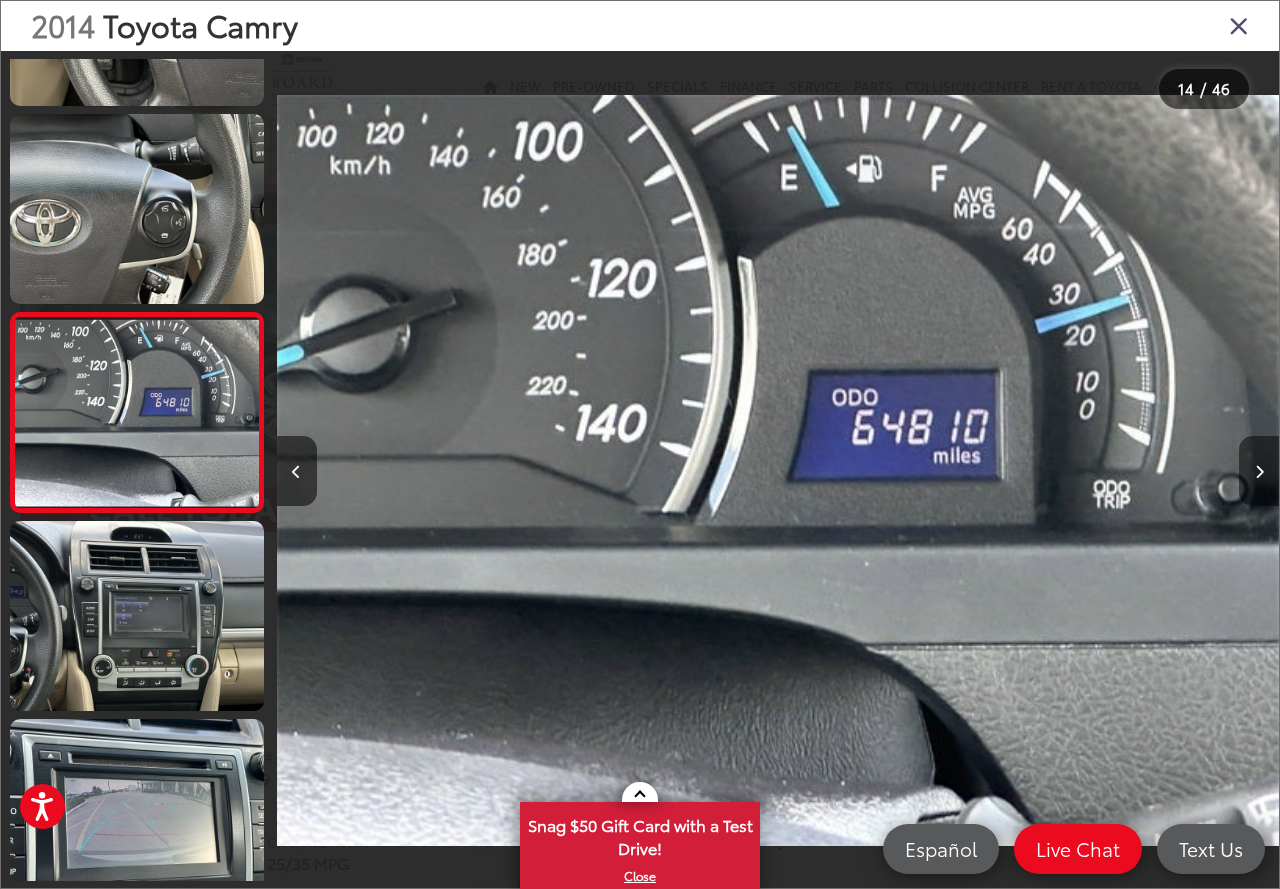 click at bounding box center [1259, 471] 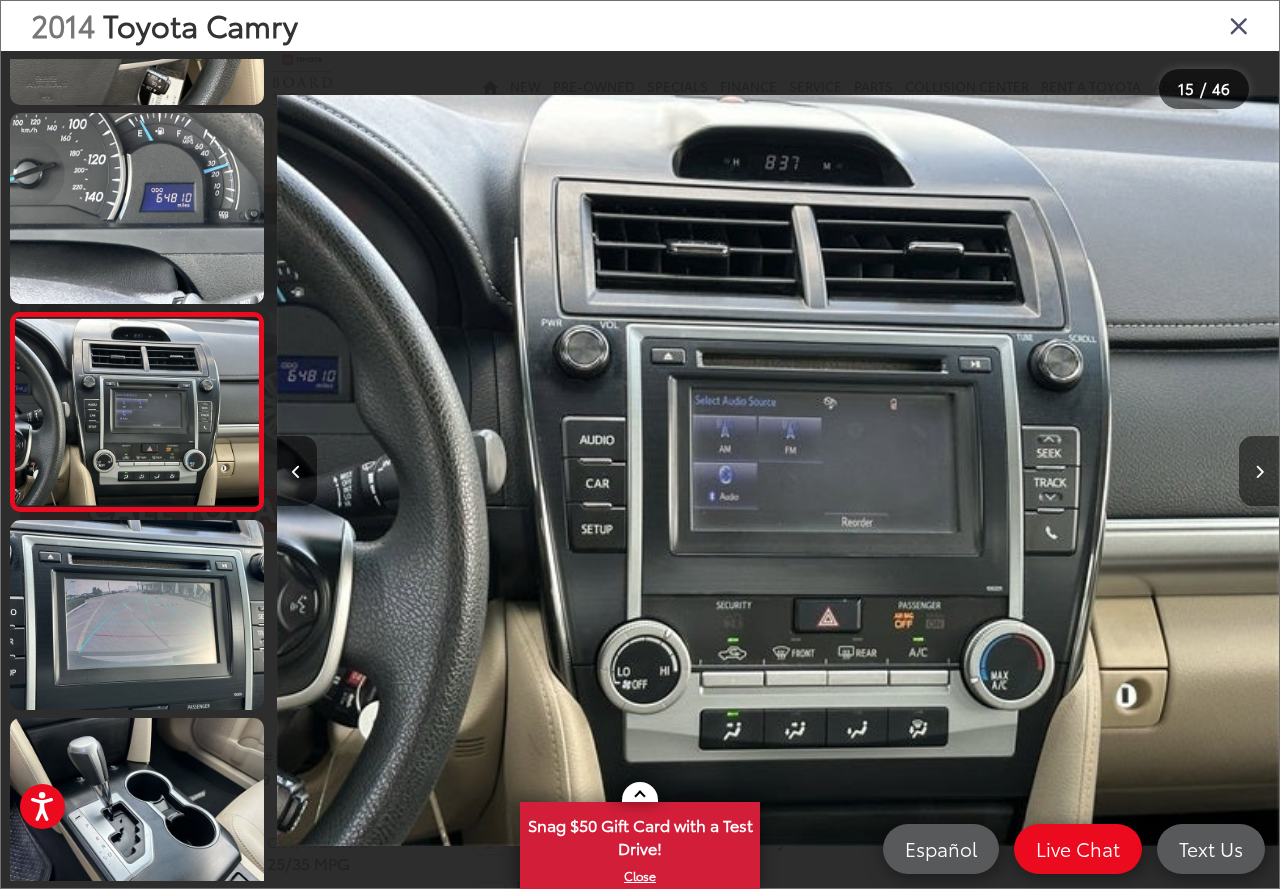 click at bounding box center [1259, 471] 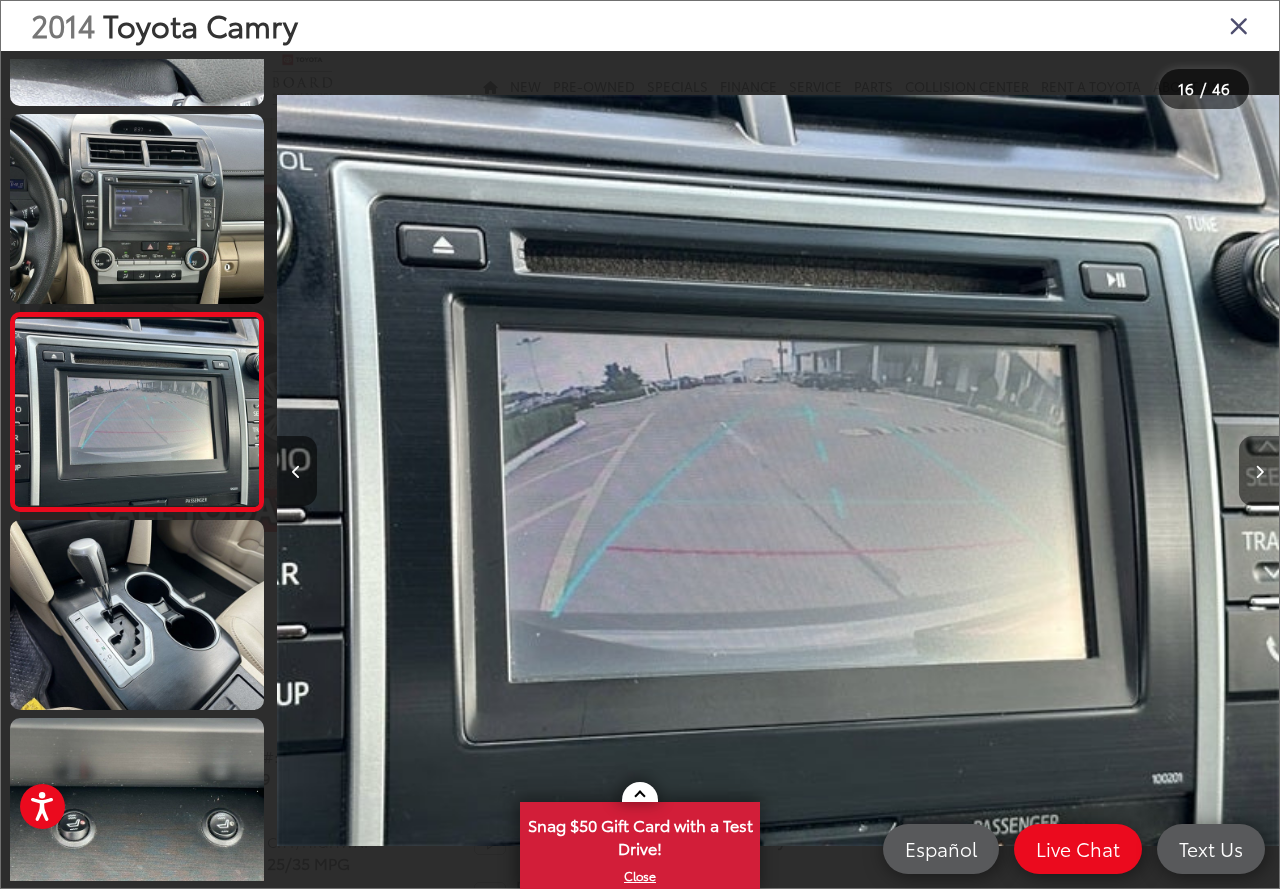 click at bounding box center [1259, 471] 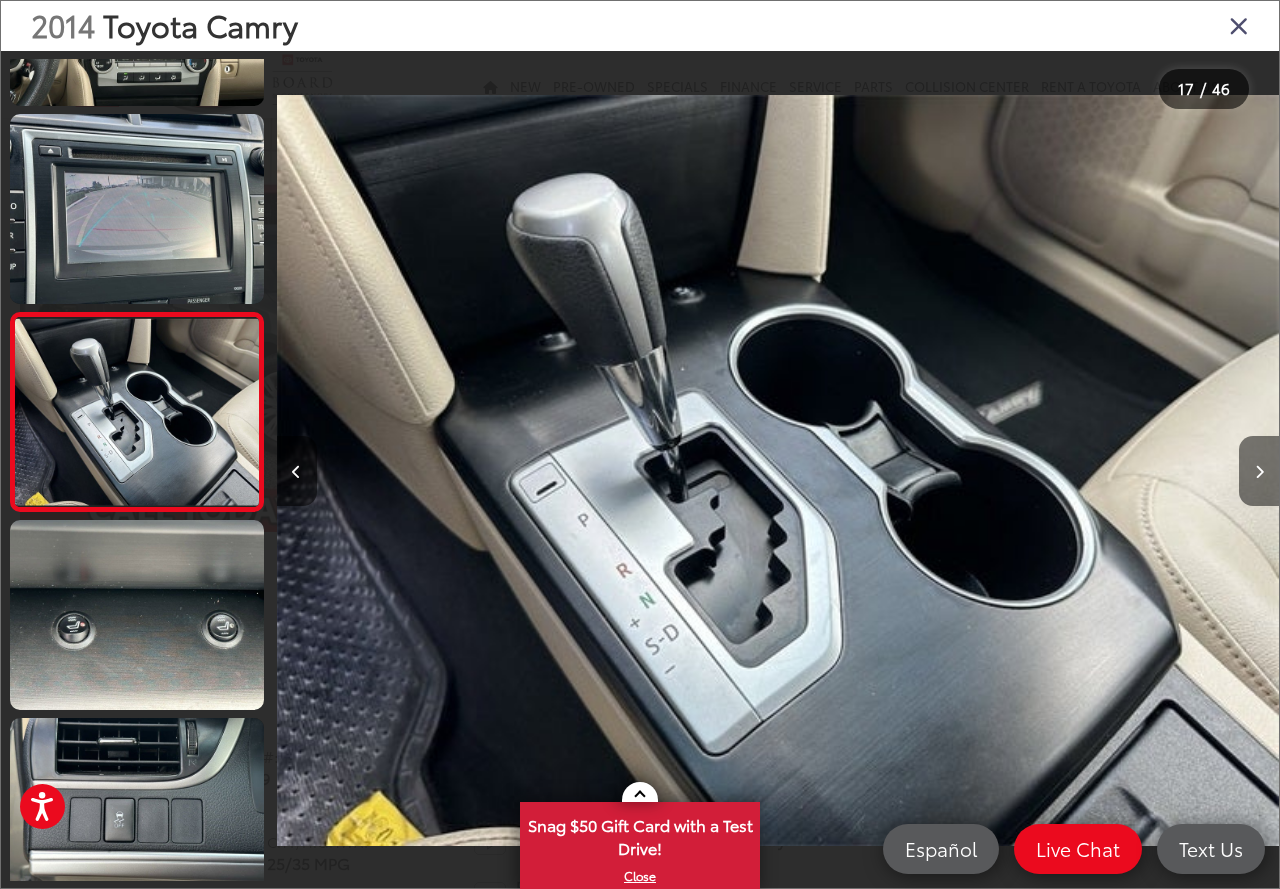 click at bounding box center [1259, 471] 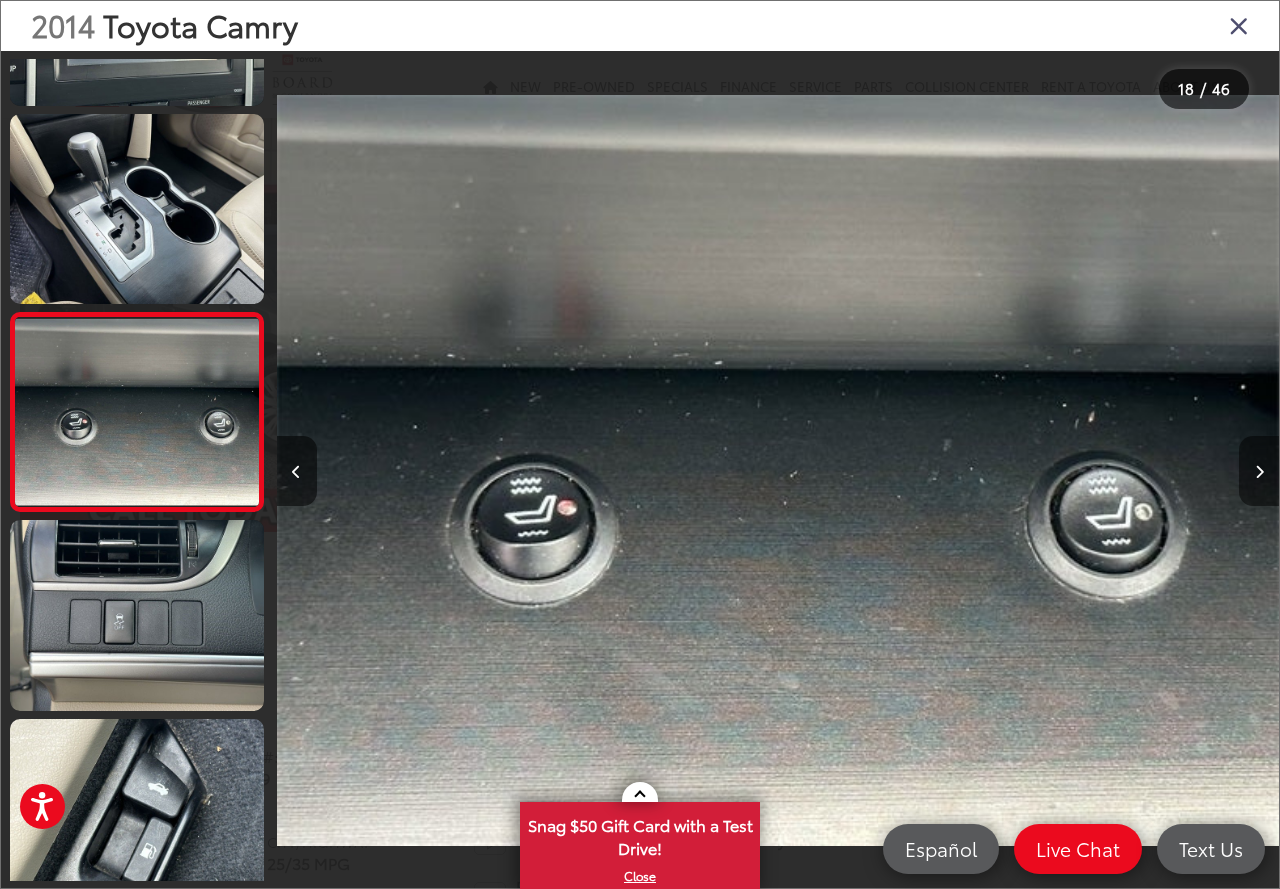 click at bounding box center (1259, 471) 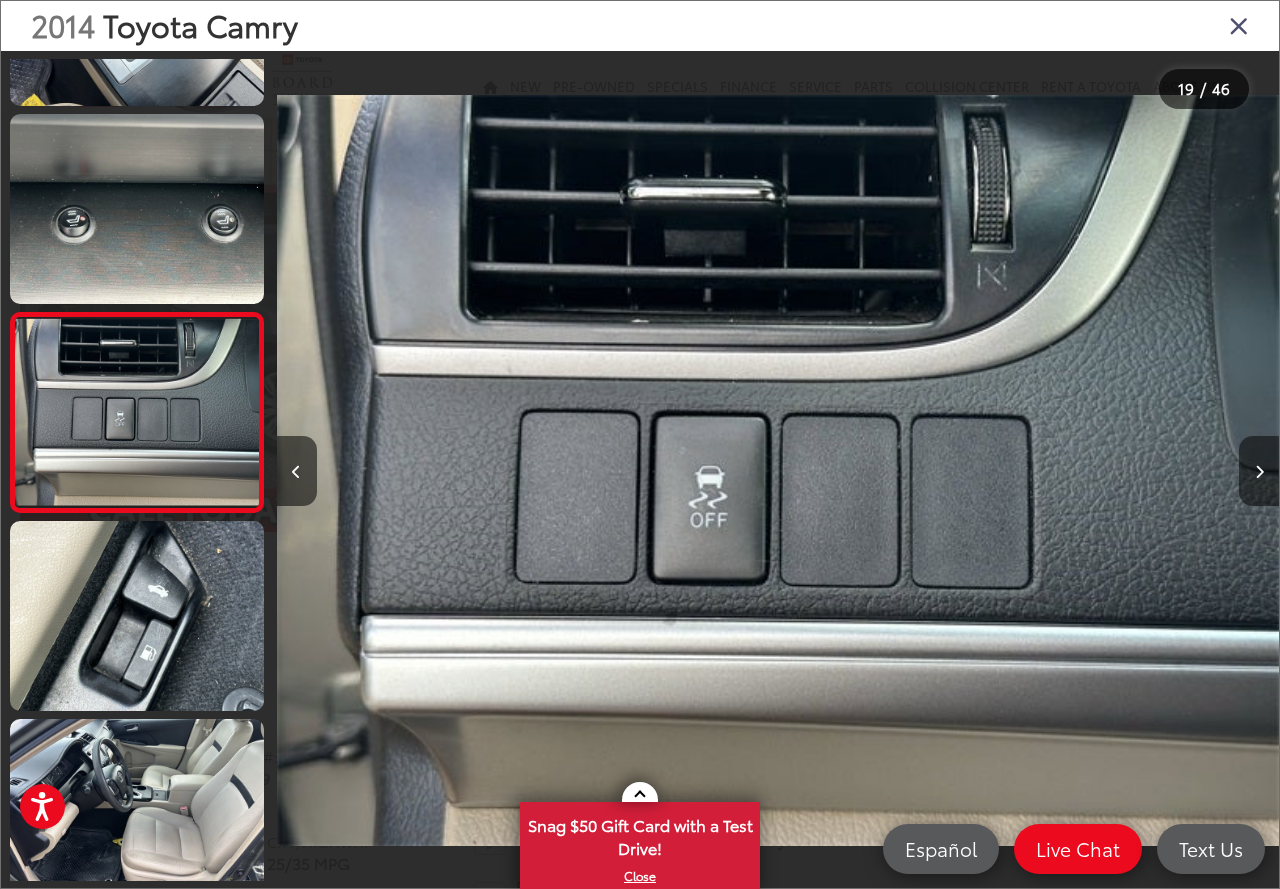 click at bounding box center (1259, 471) 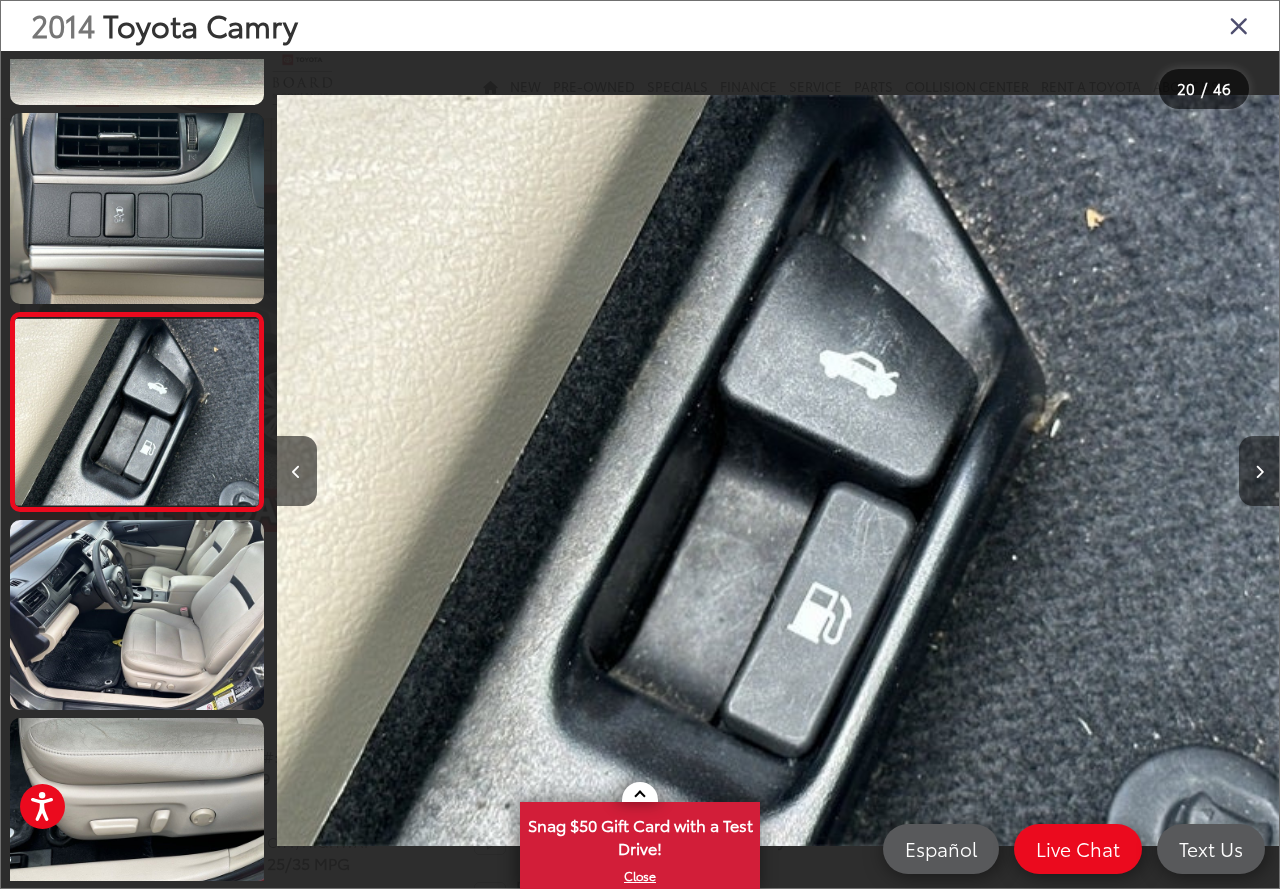 click at bounding box center [1259, 471] 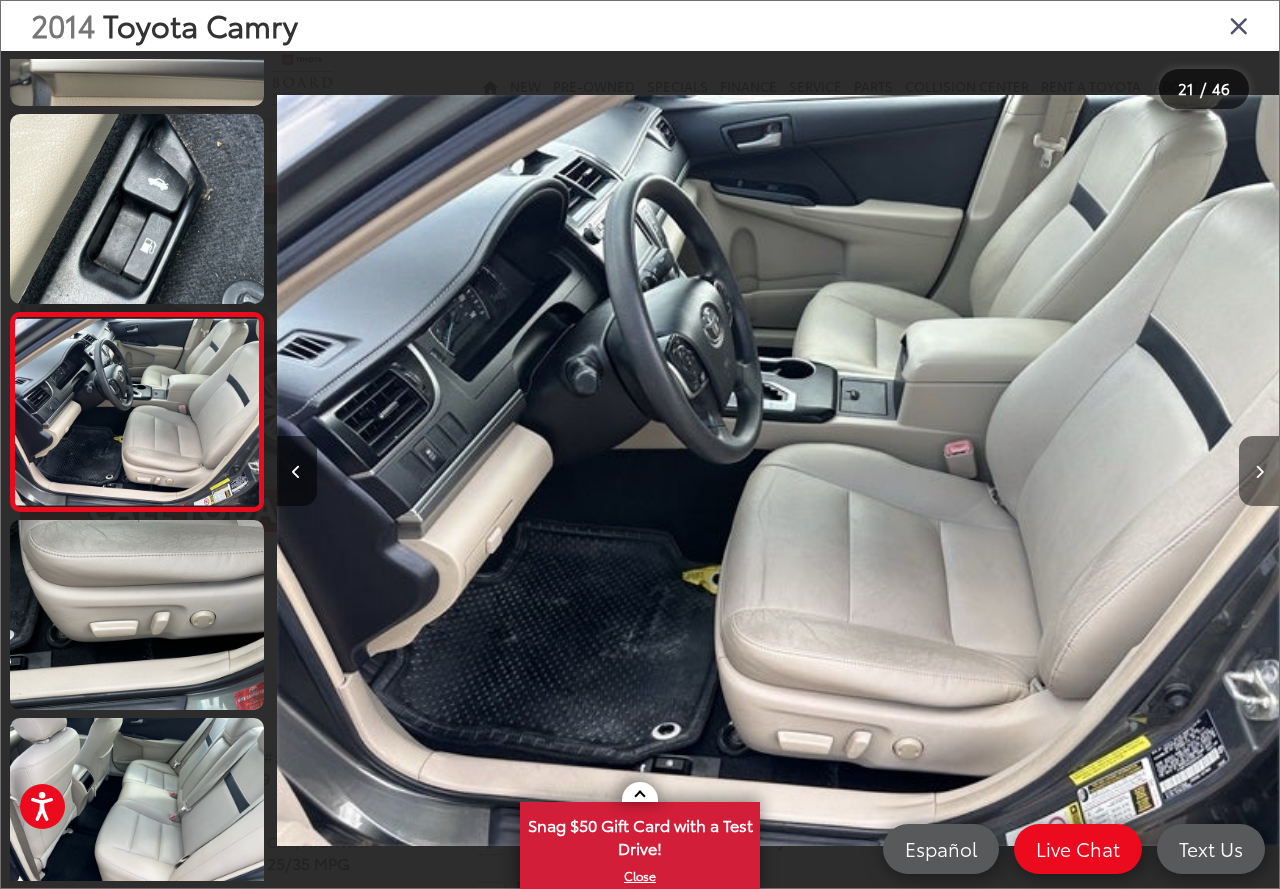 click at bounding box center [1259, 471] 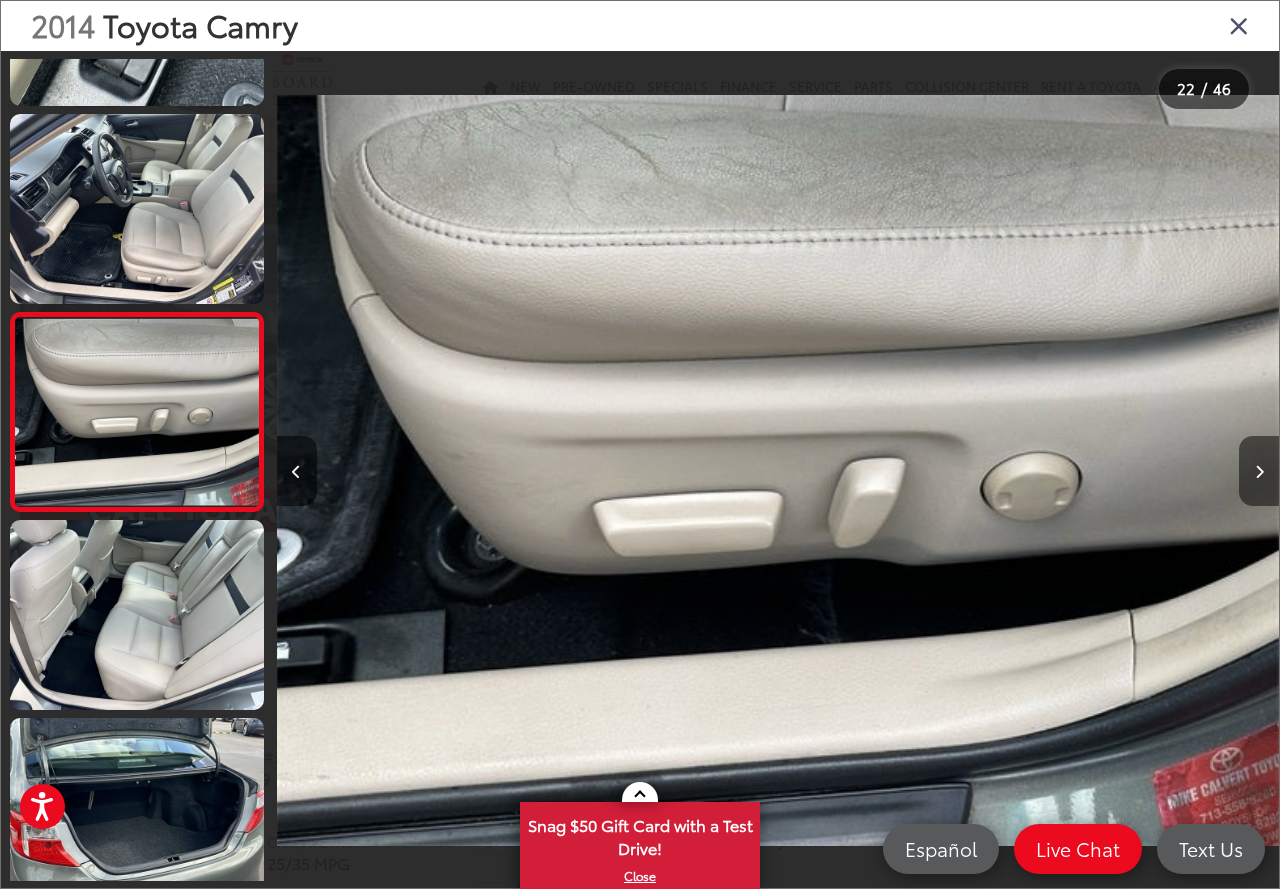 click at bounding box center (1259, 471) 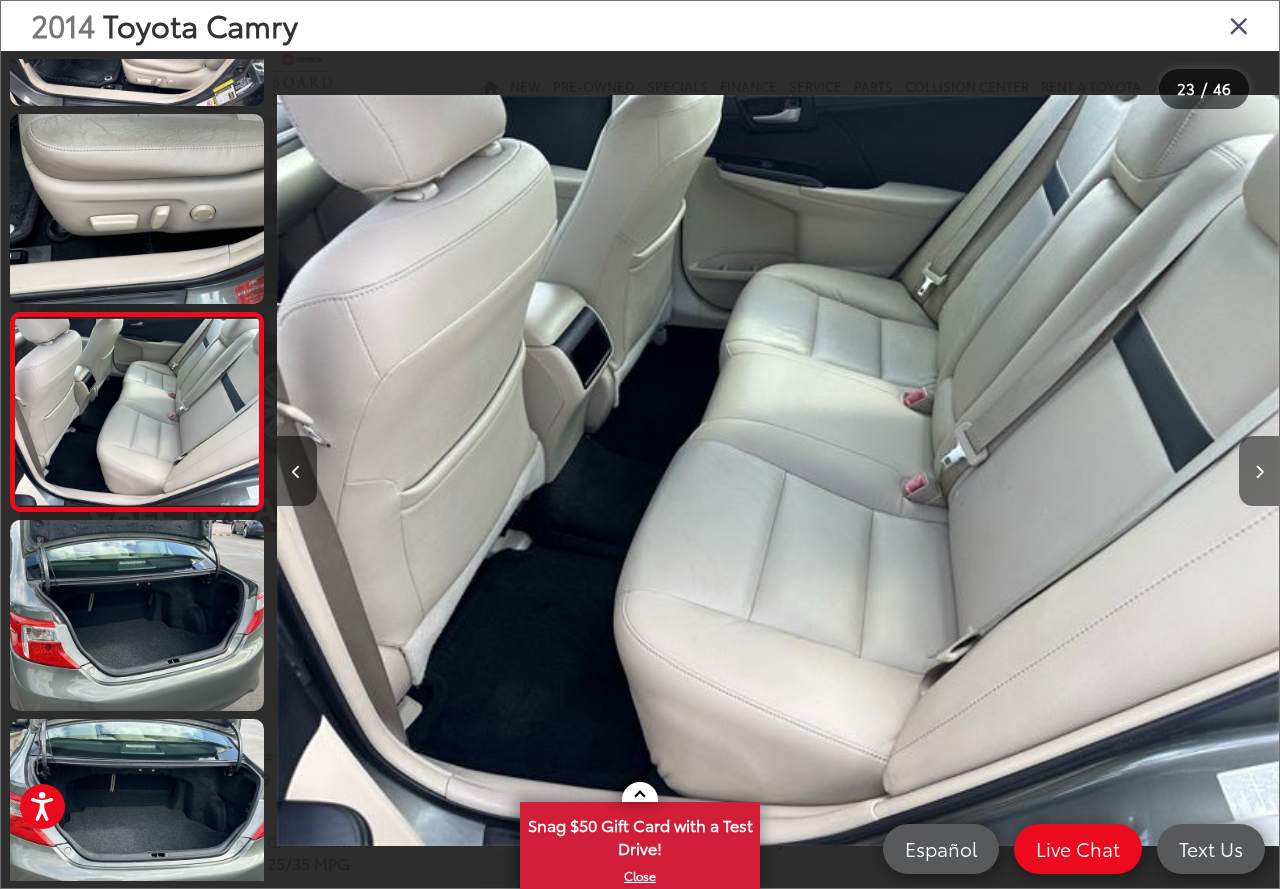 click at bounding box center (1259, 471) 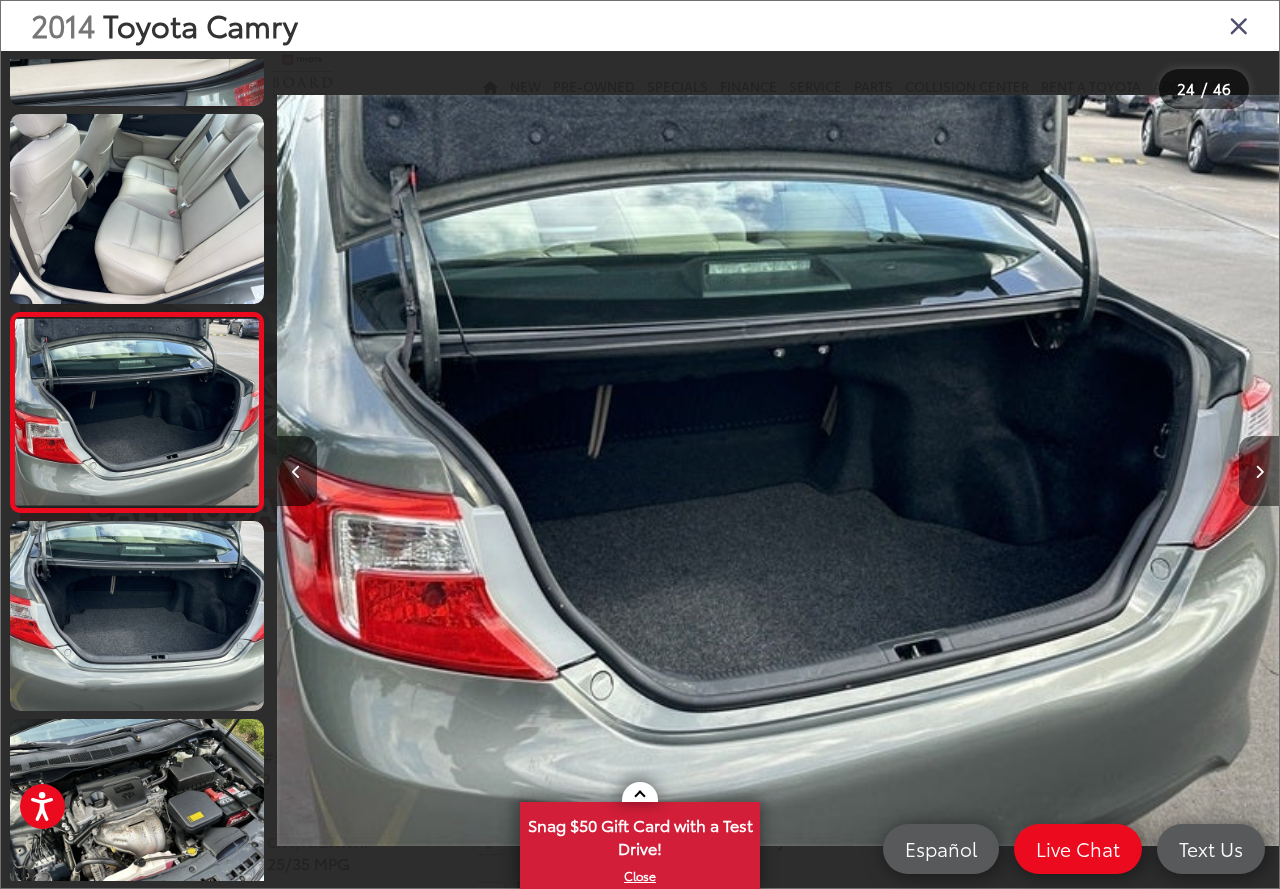click at bounding box center (1259, 471) 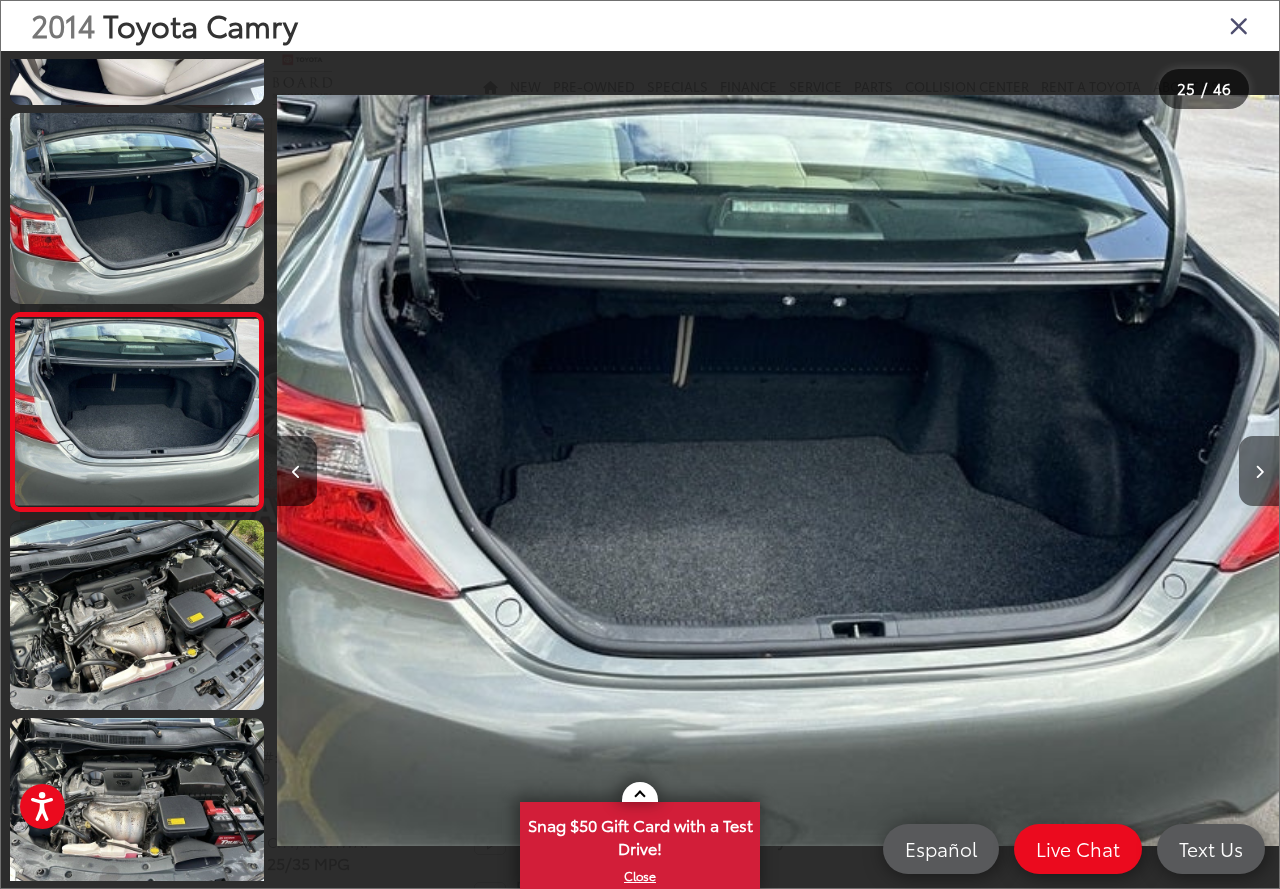 click at bounding box center (1259, 471) 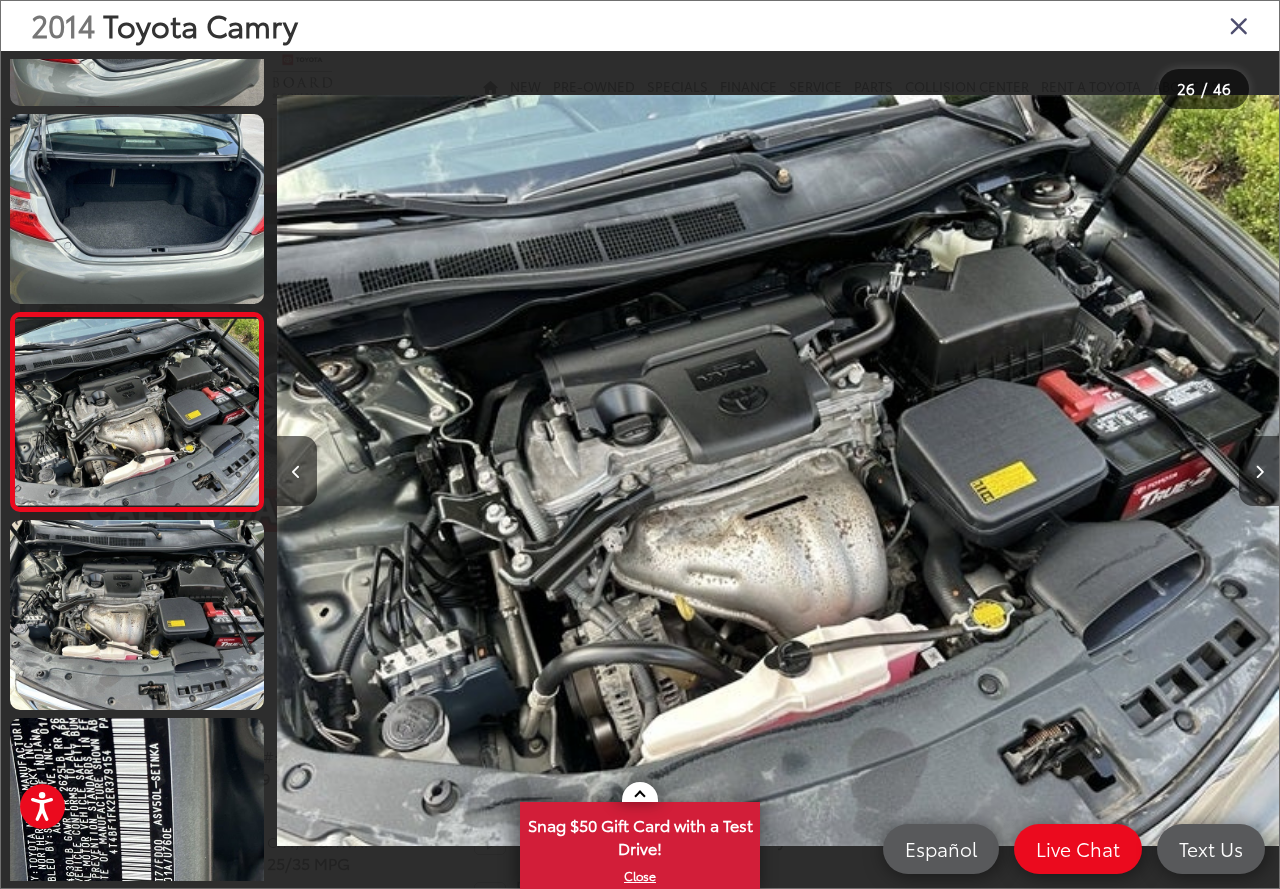click at bounding box center (1259, 471) 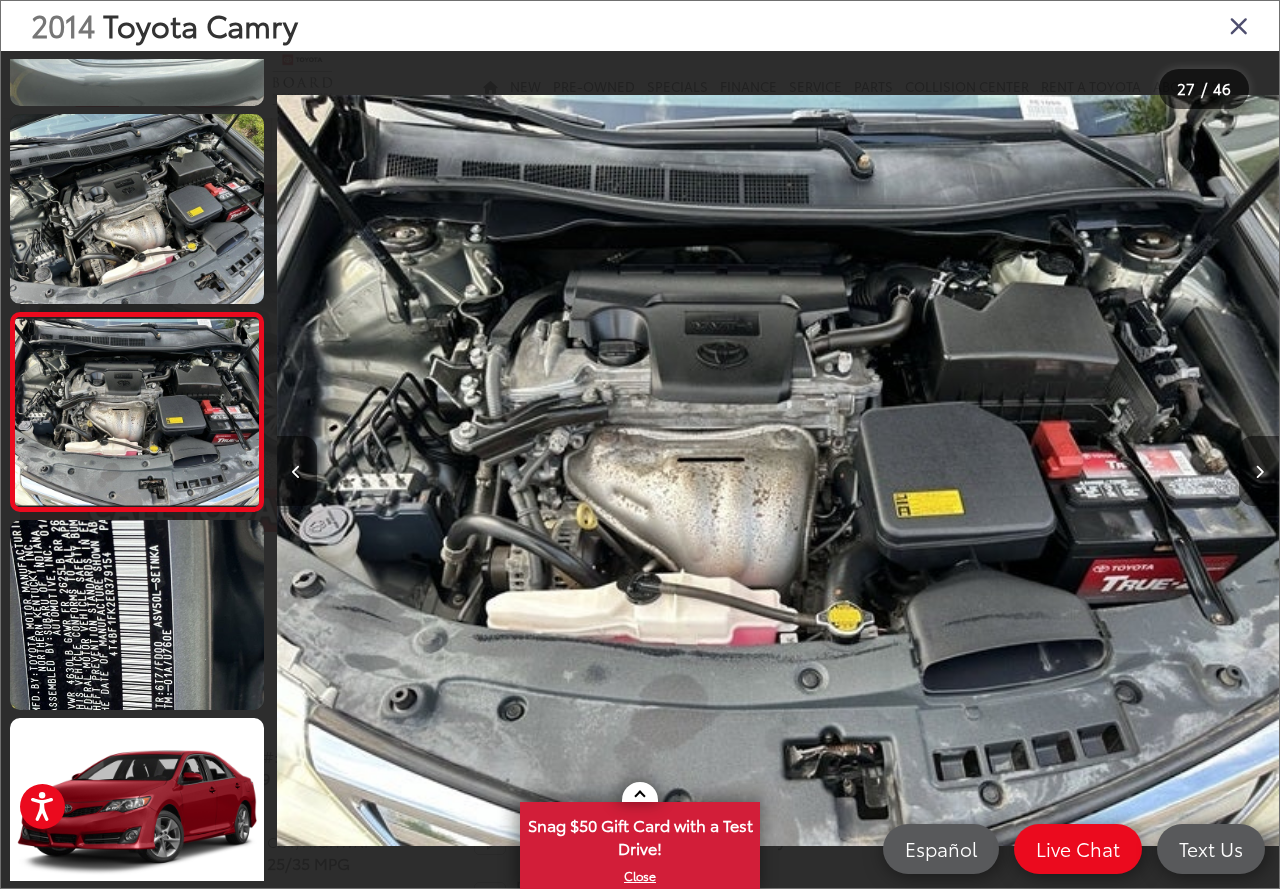 click at bounding box center [1259, 471] 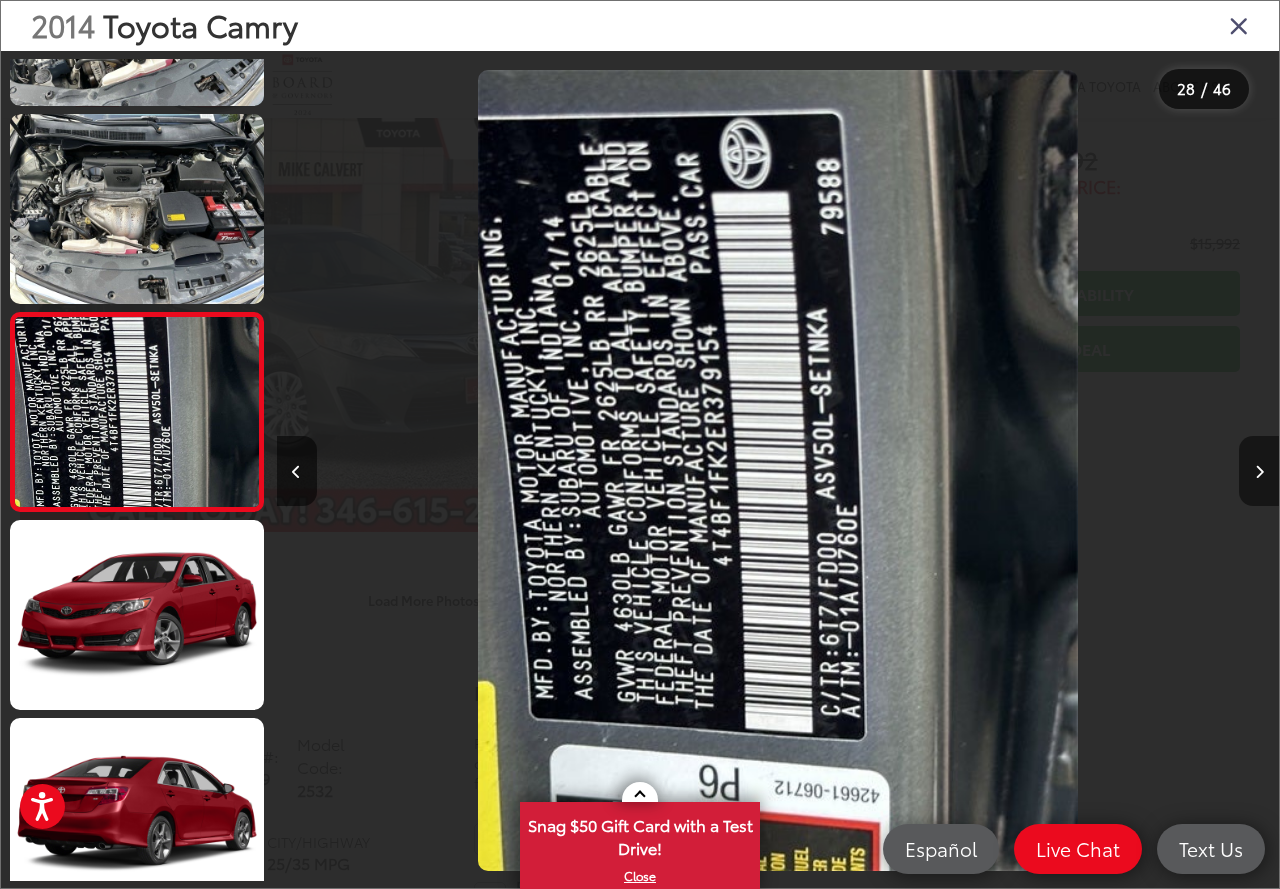 click at bounding box center [1259, 471] 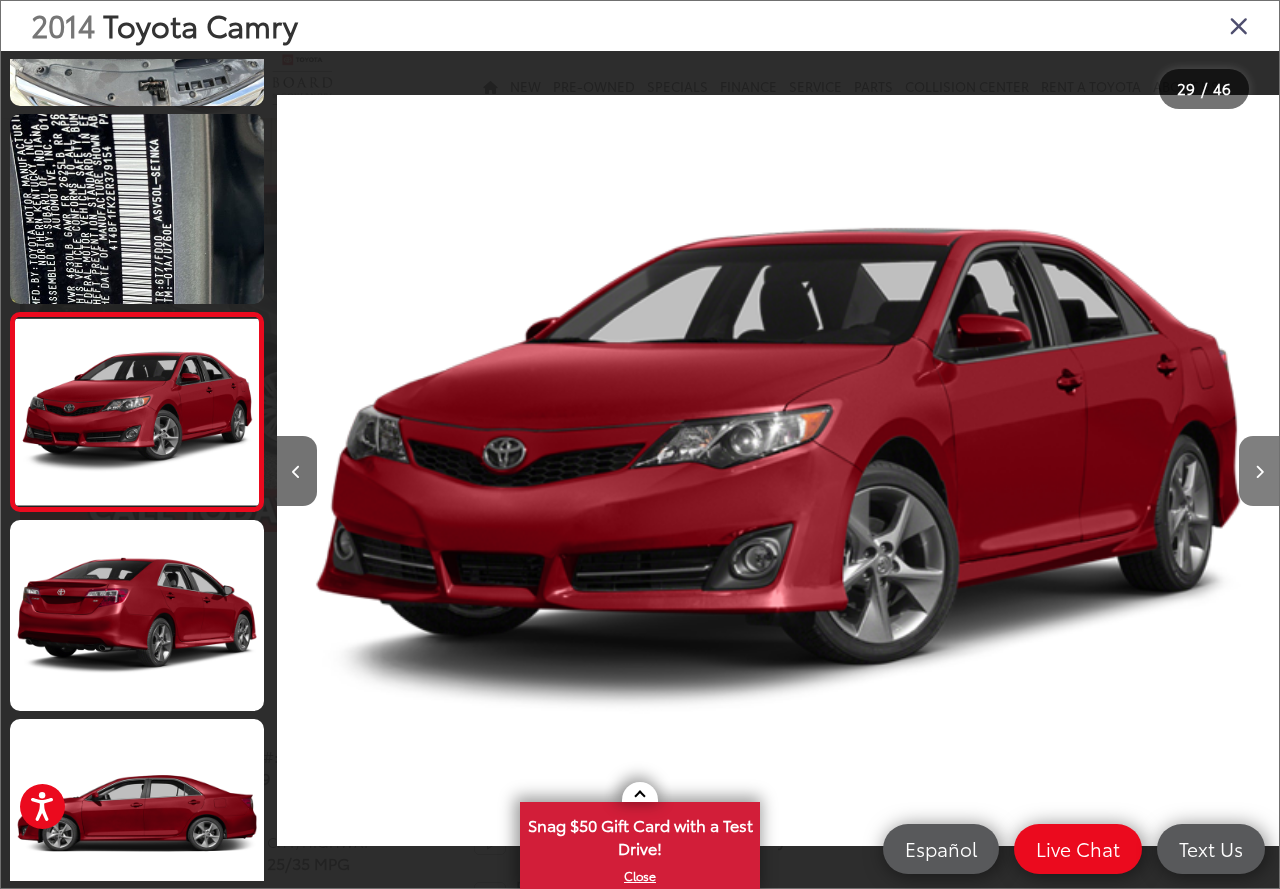 click at bounding box center (1259, 471) 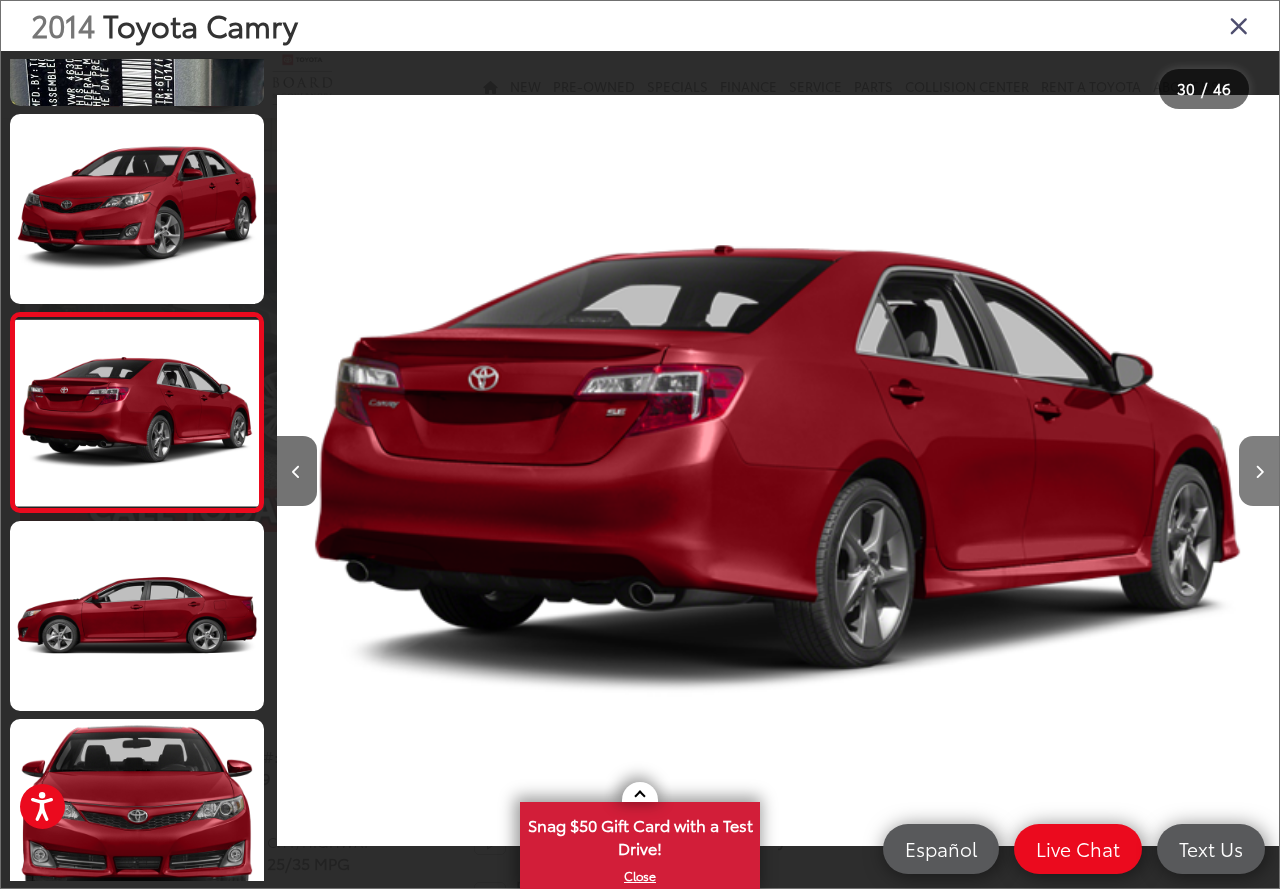 click at bounding box center [1259, 471] 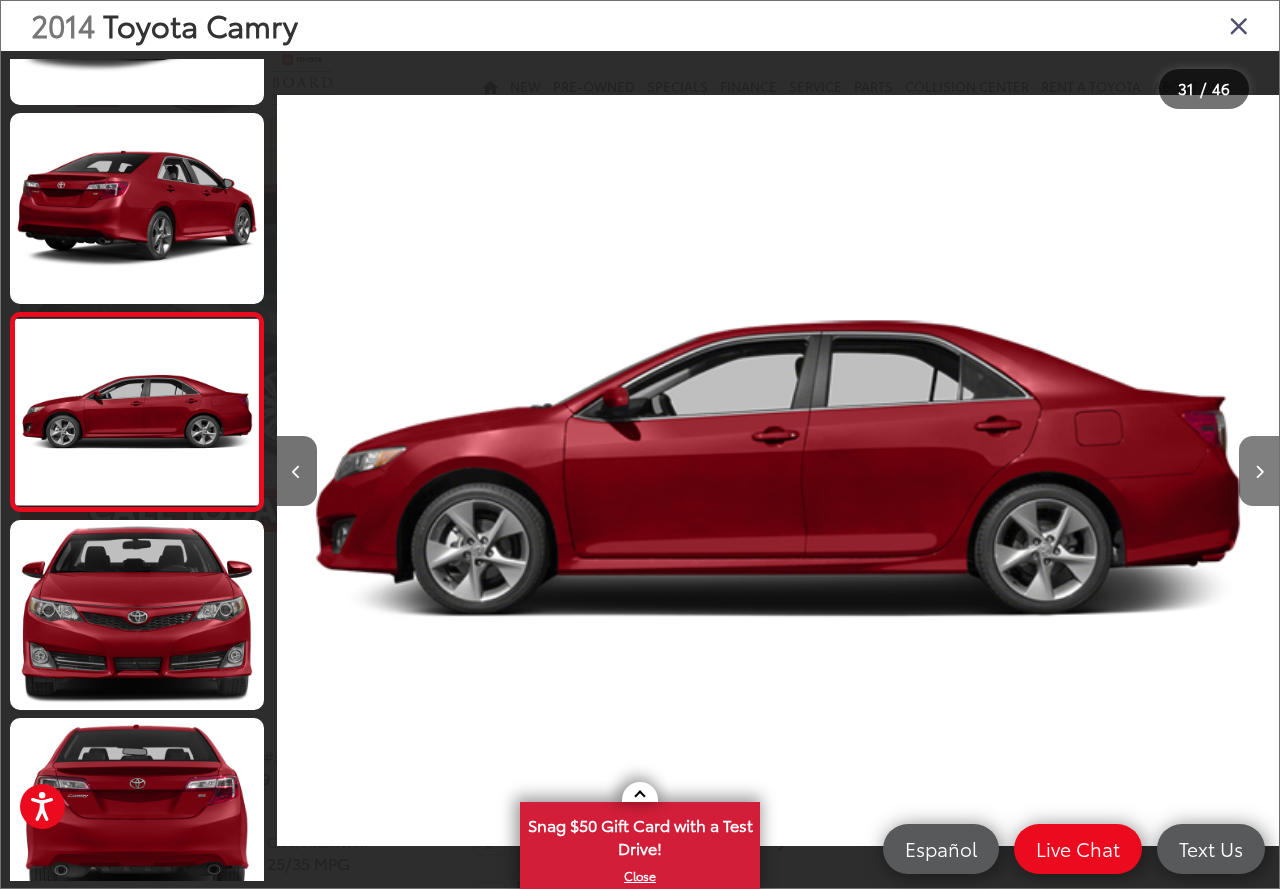 click at bounding box center [1259, 471] 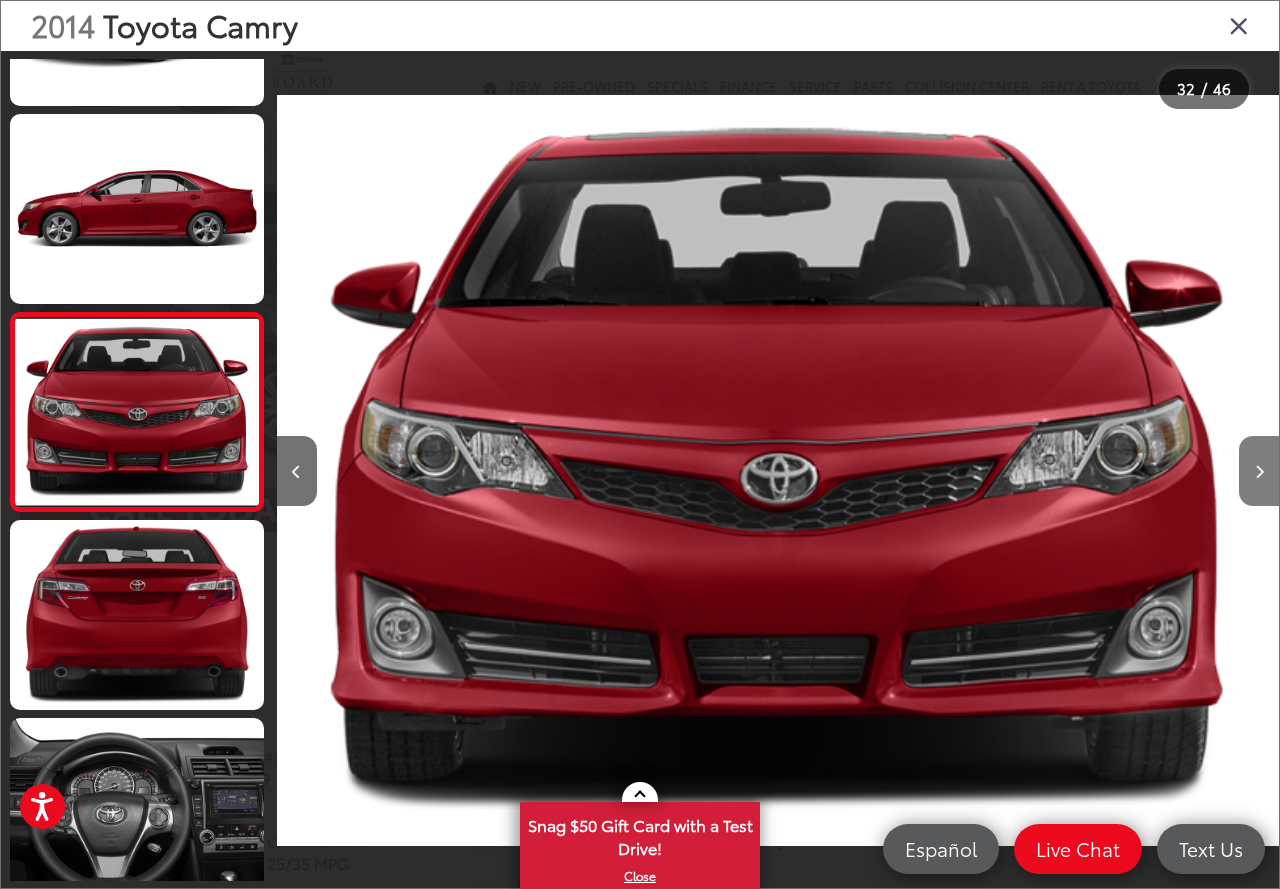 click at bounding box center (1259, 471) 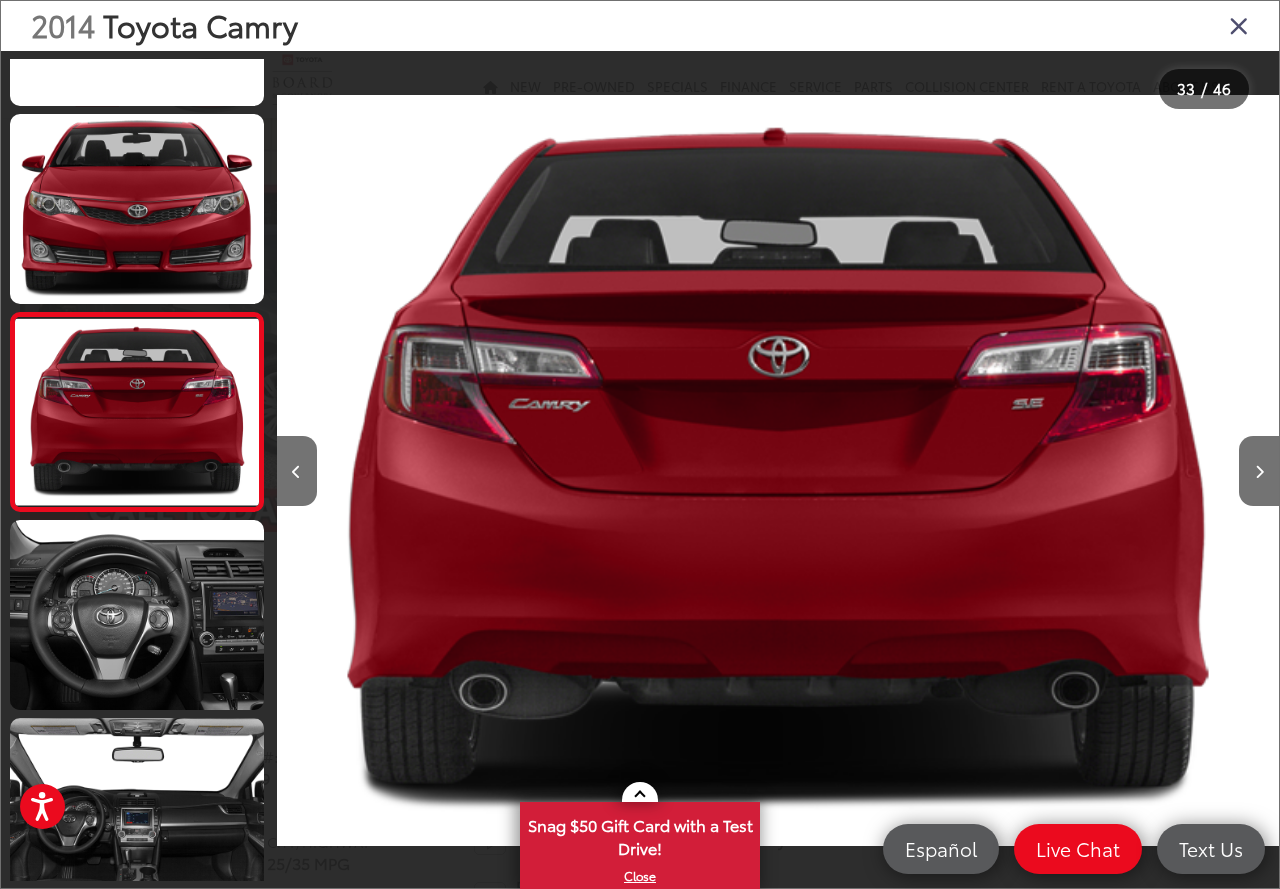 click at bounding box center (1239, 25) 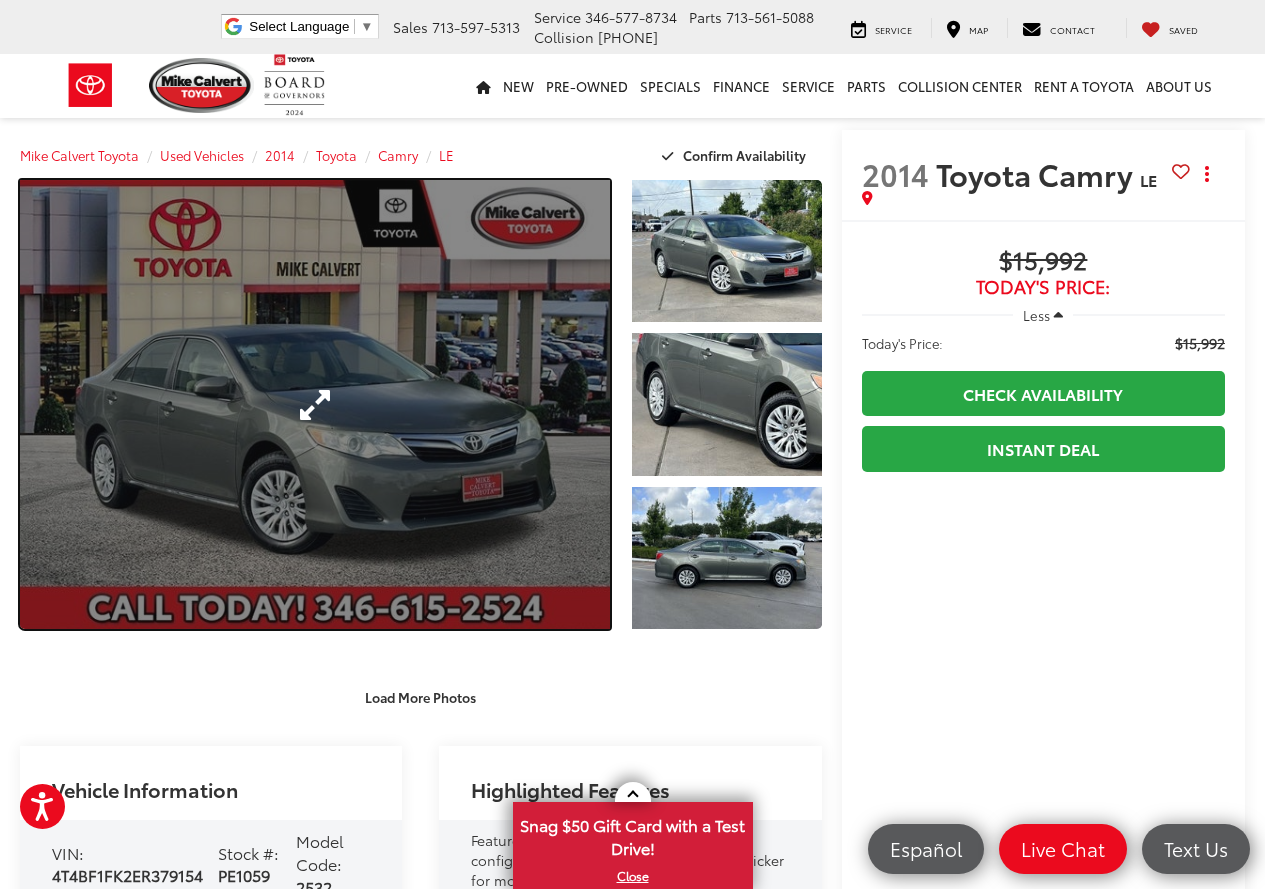 click at bounding box center [315, 404] 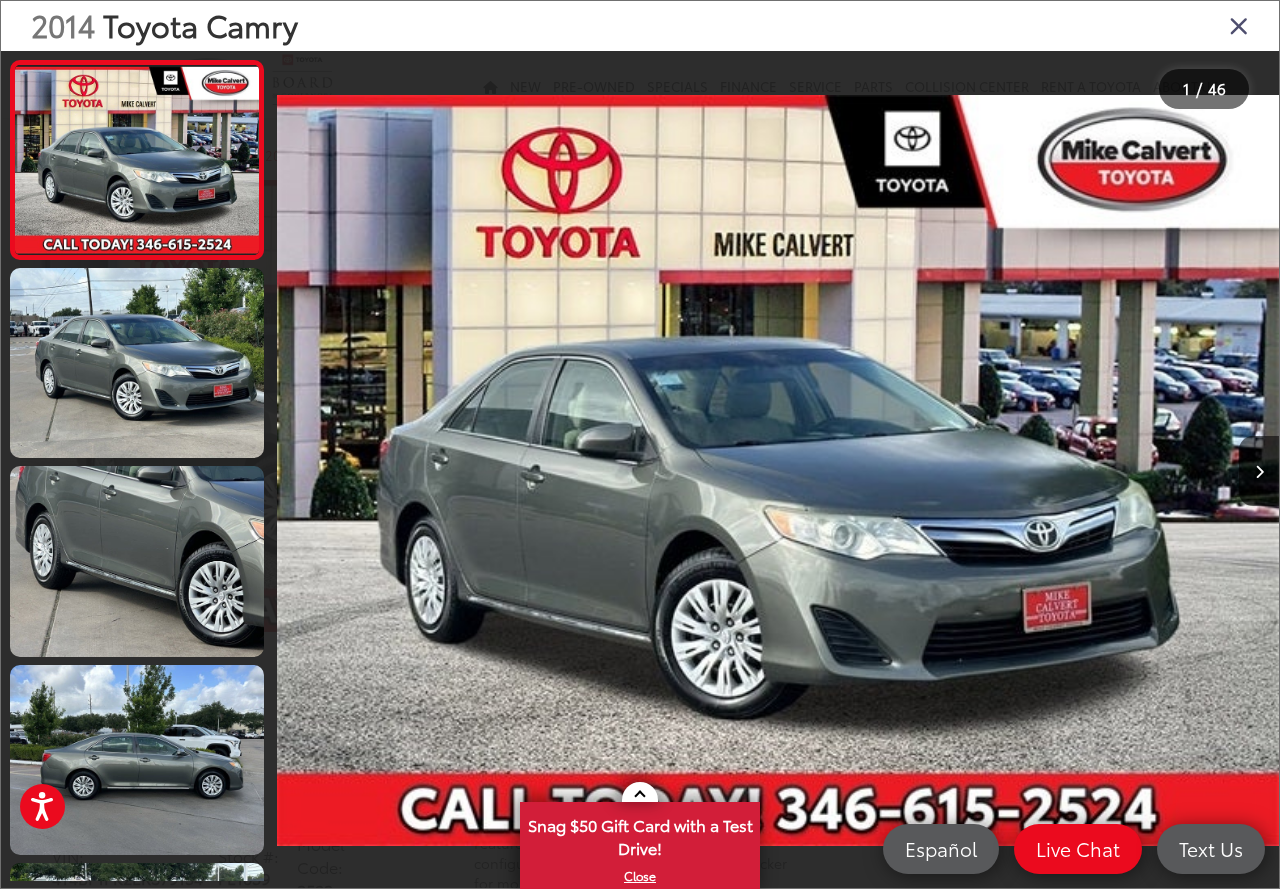 click at bounding box center (1239, 25) 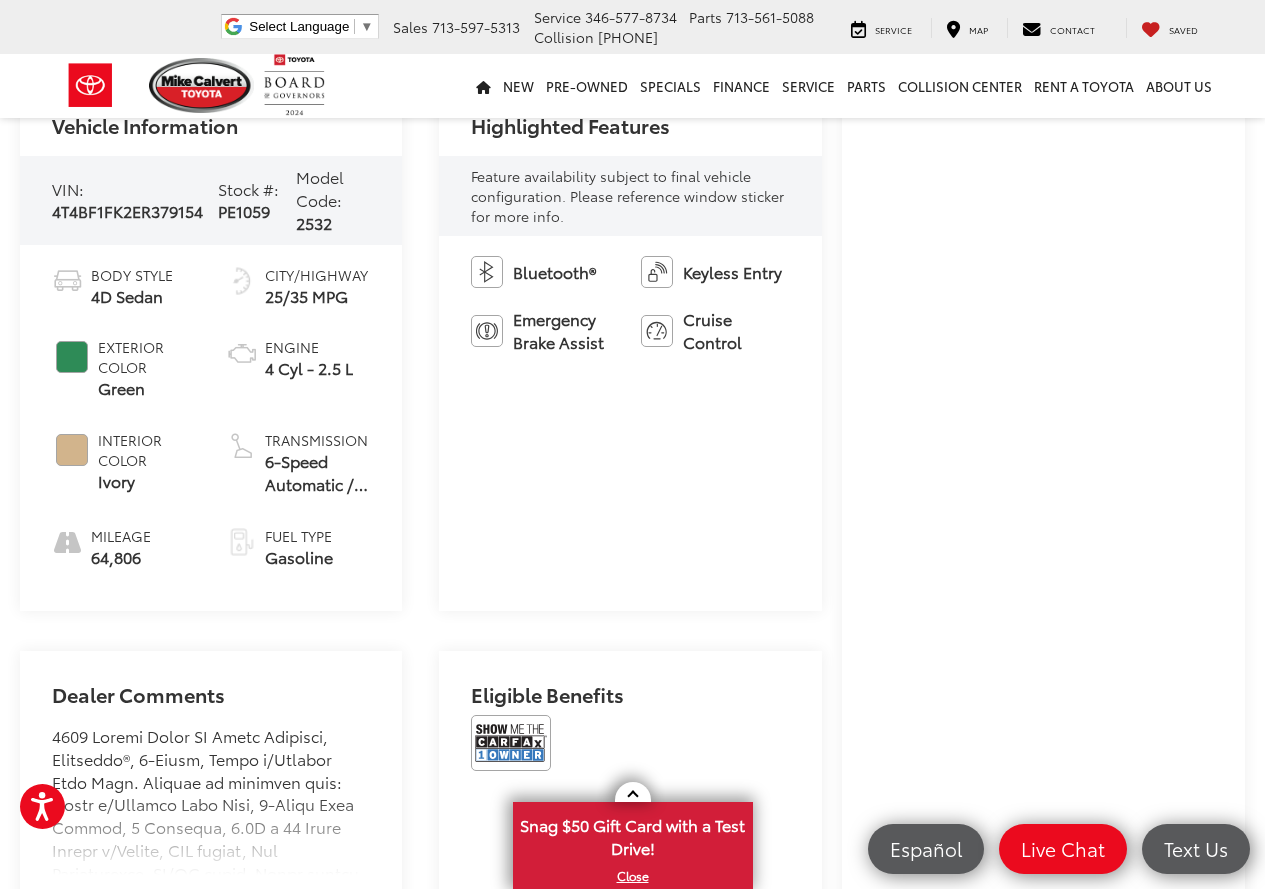 scroll, scrollTop: 700, scrollLeft: 0, axis: vertical 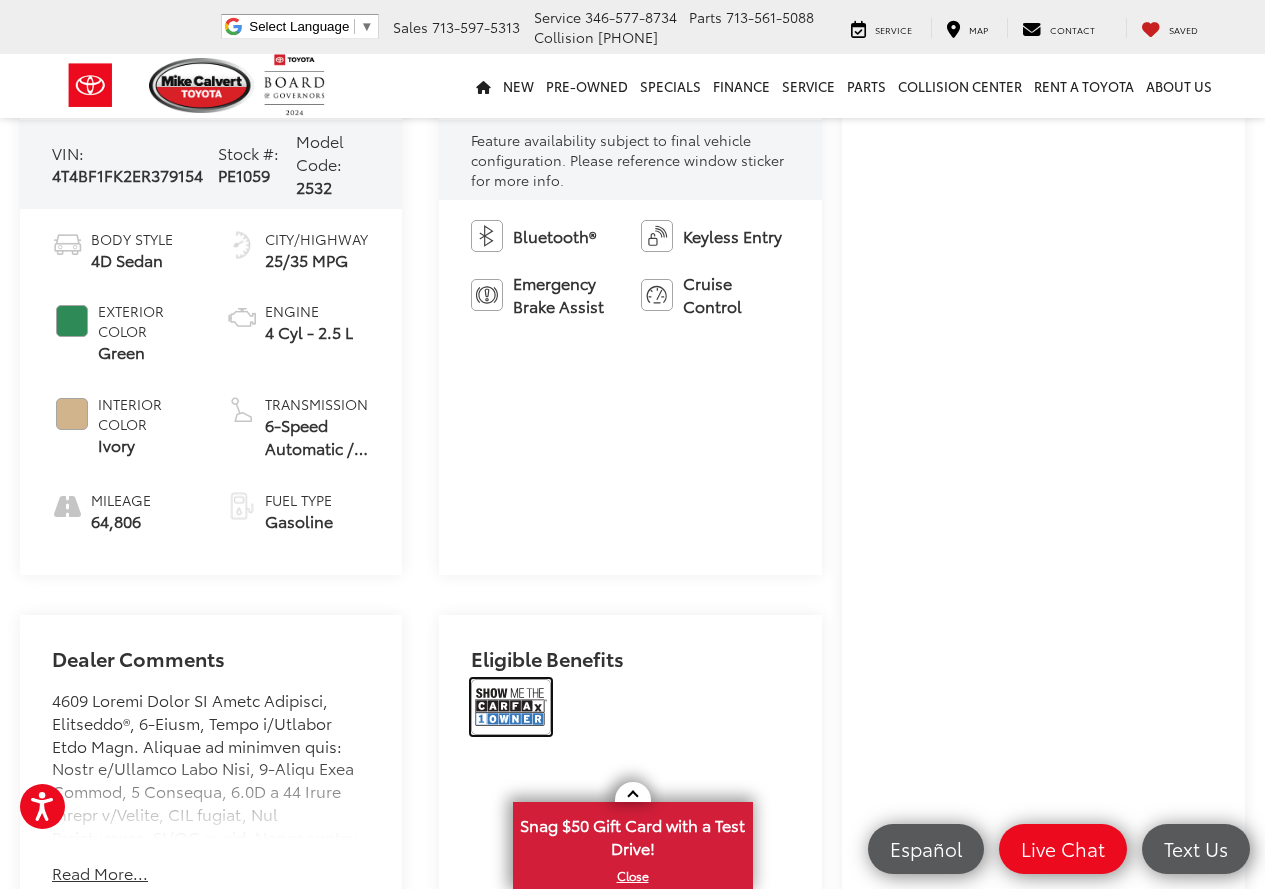 click at bounding box center (511, 707) 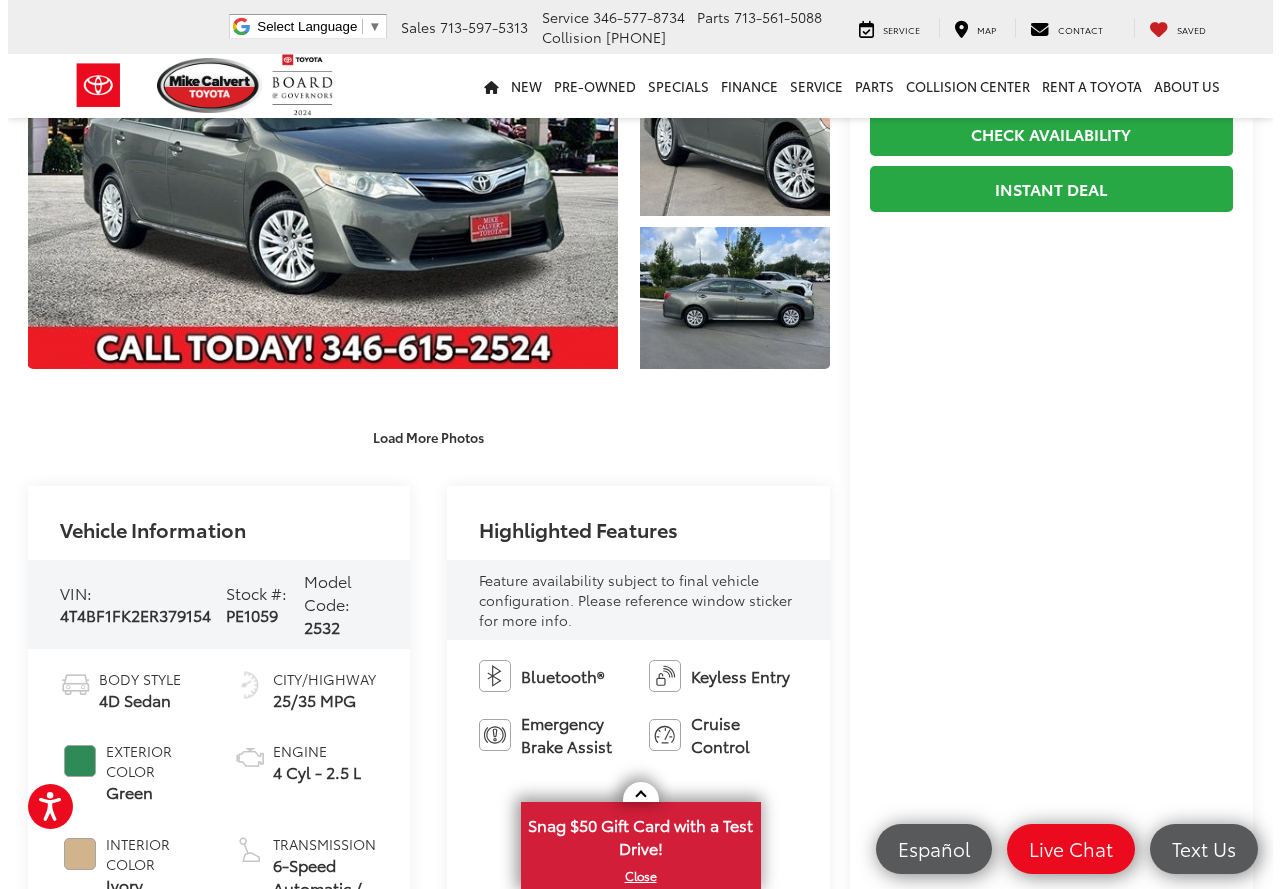 scroll, scrollTop: 0, scrollLeft: 0, axis: both 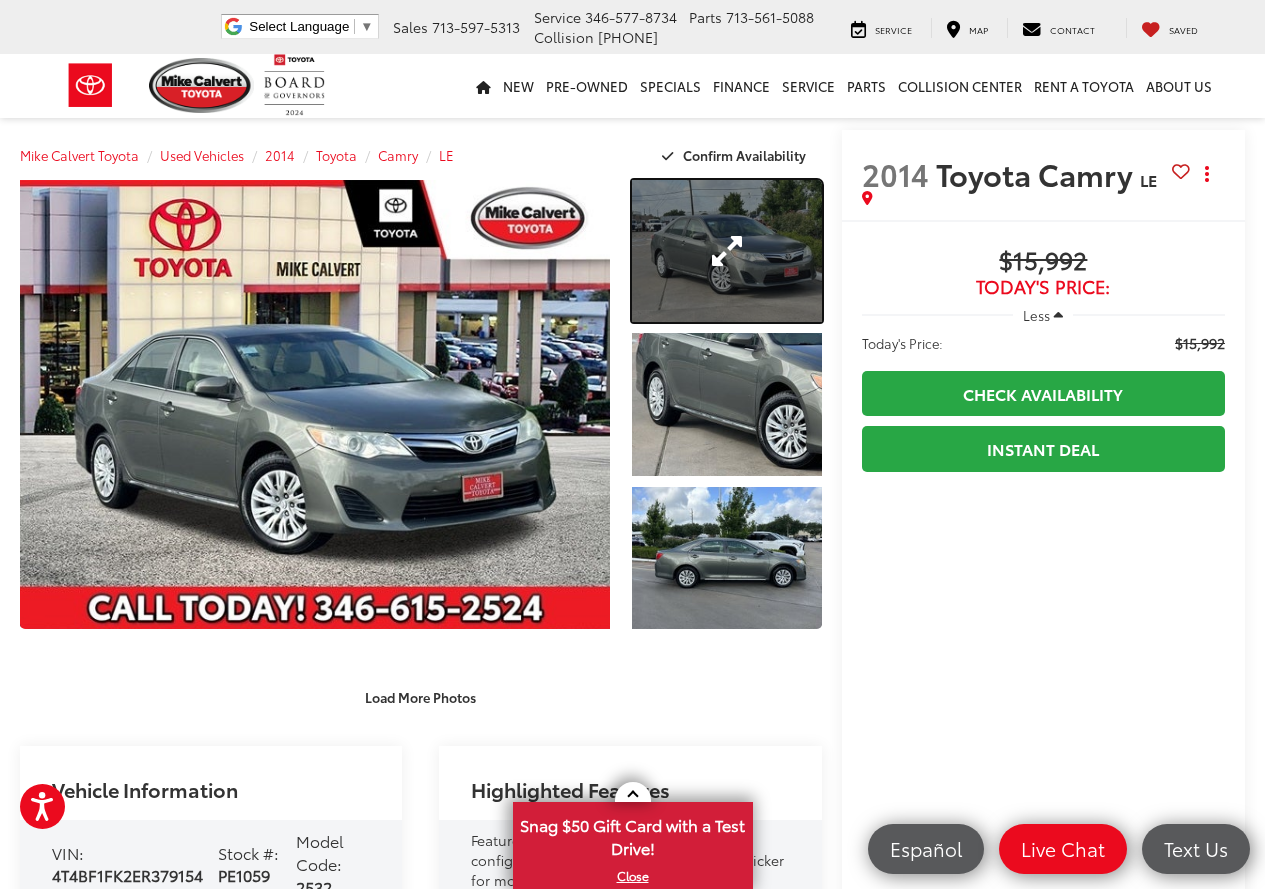 click at bounding box center [727, 251] 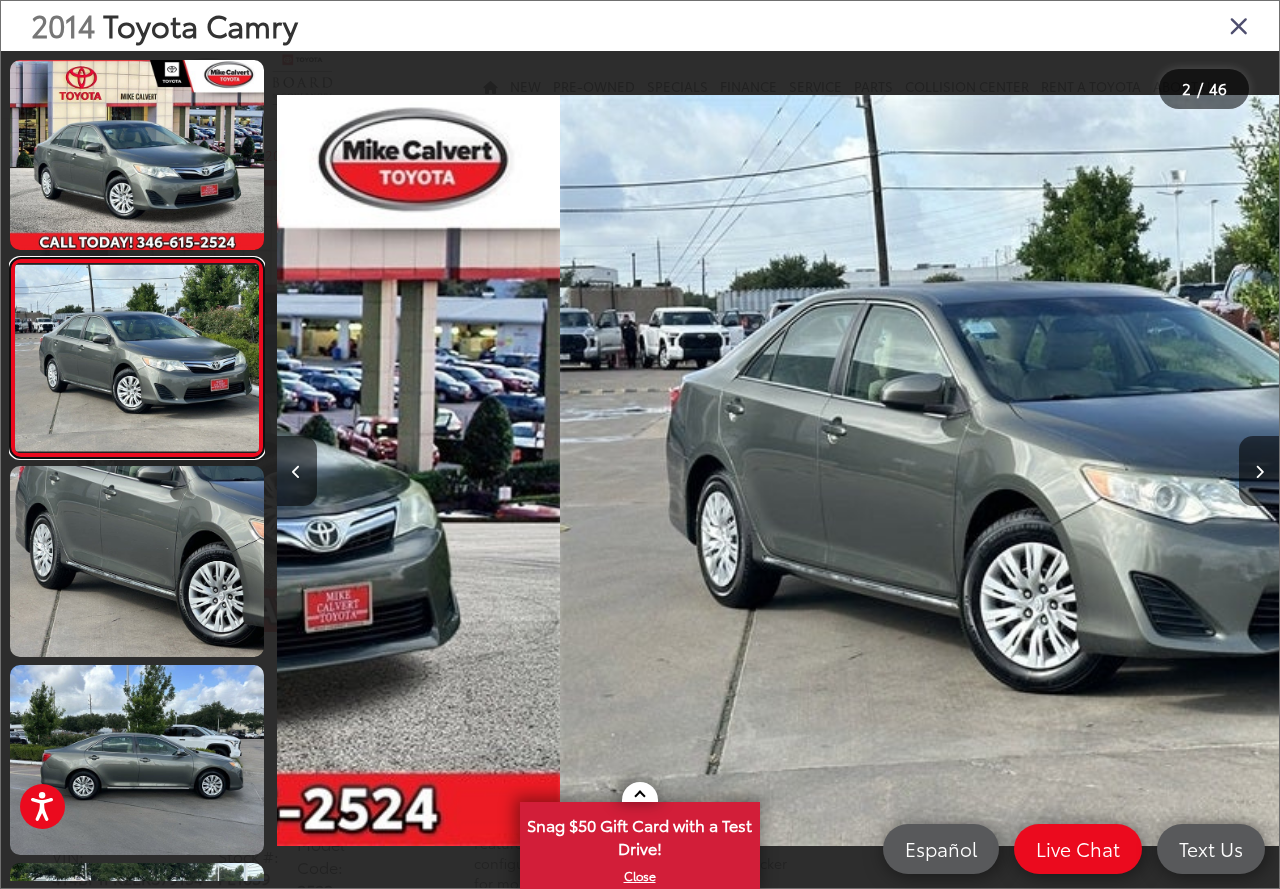 scroll, scrollTop: 0, scrollLeft: 1002, axis: horizontal 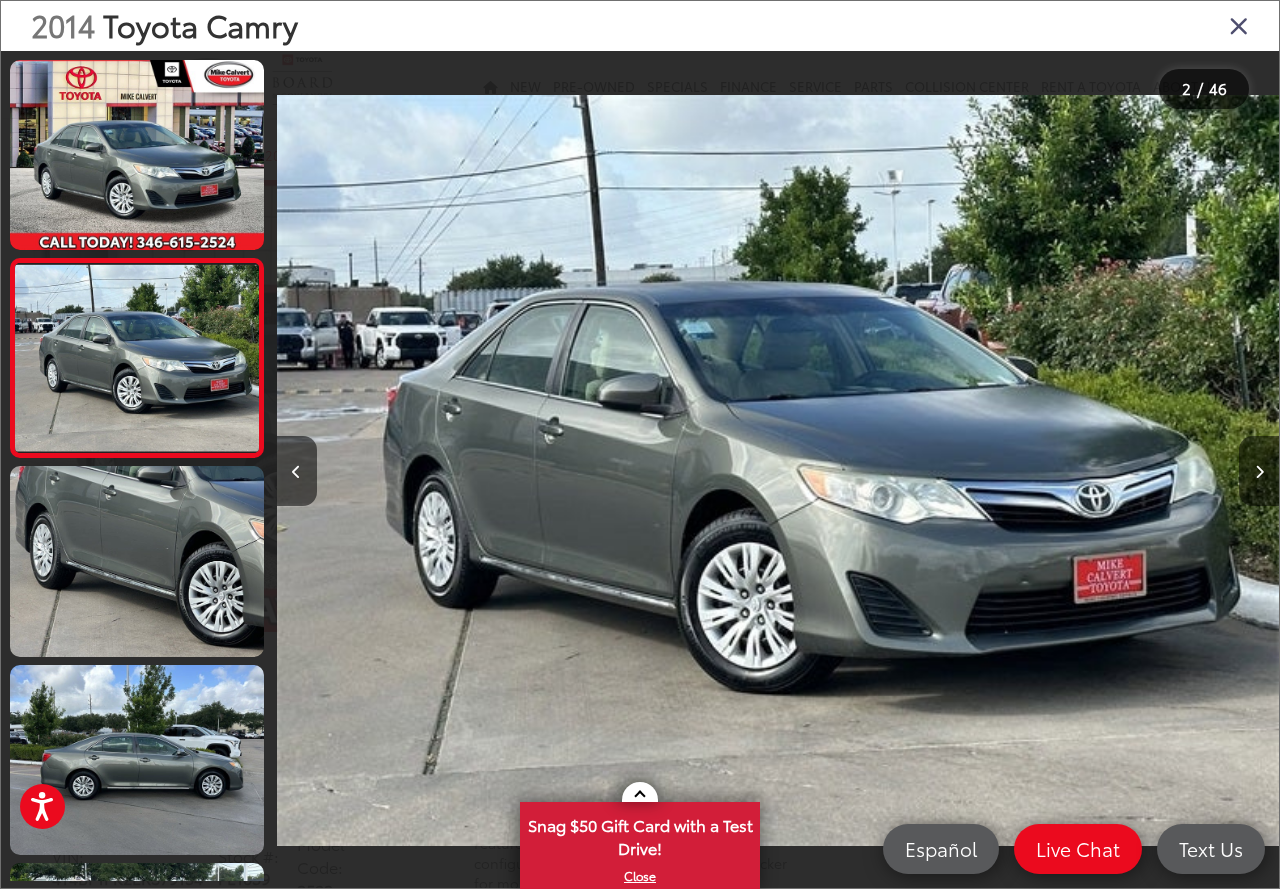 click at bounding box center [1259, 471] 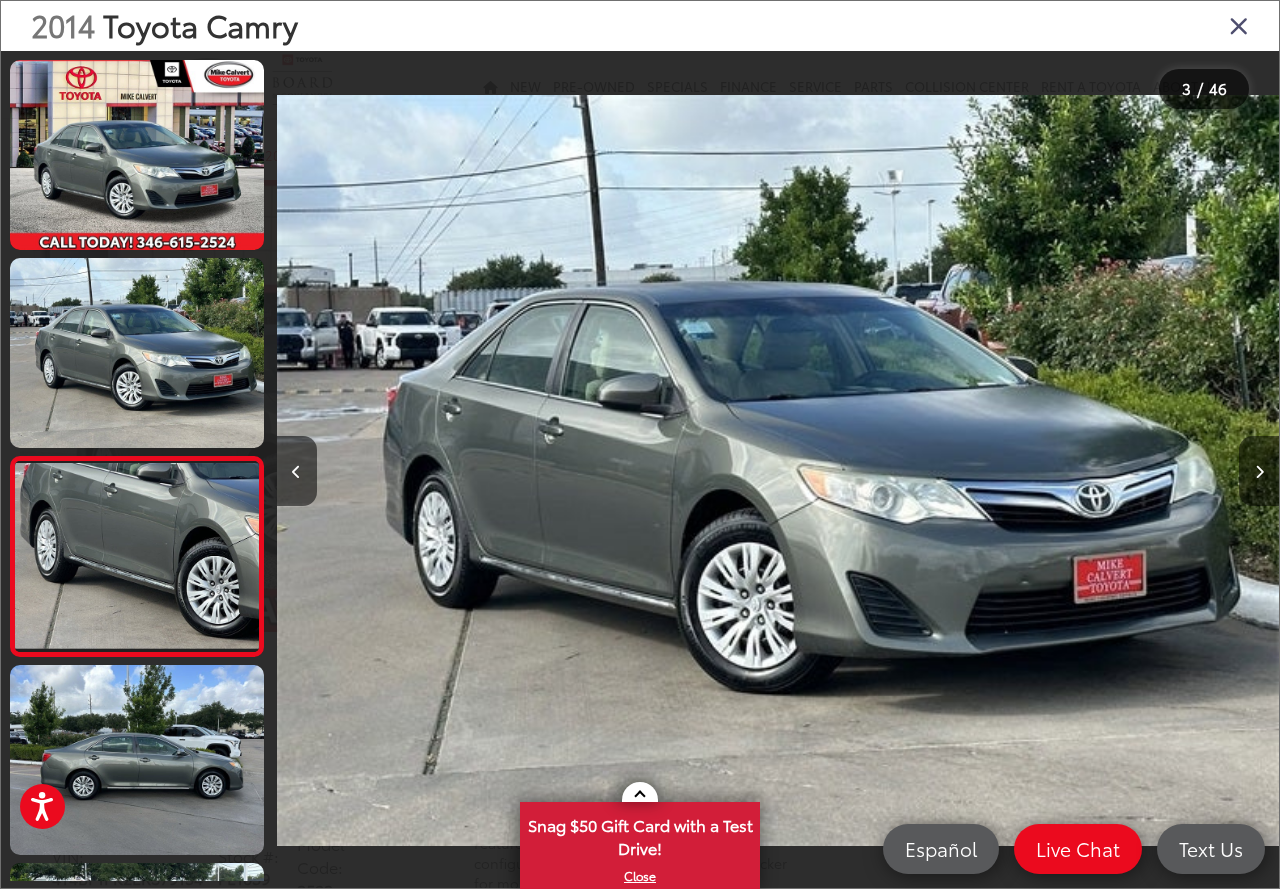 scroll, scrollTop: 0, scrollLeft: 1404, axis: horizontal 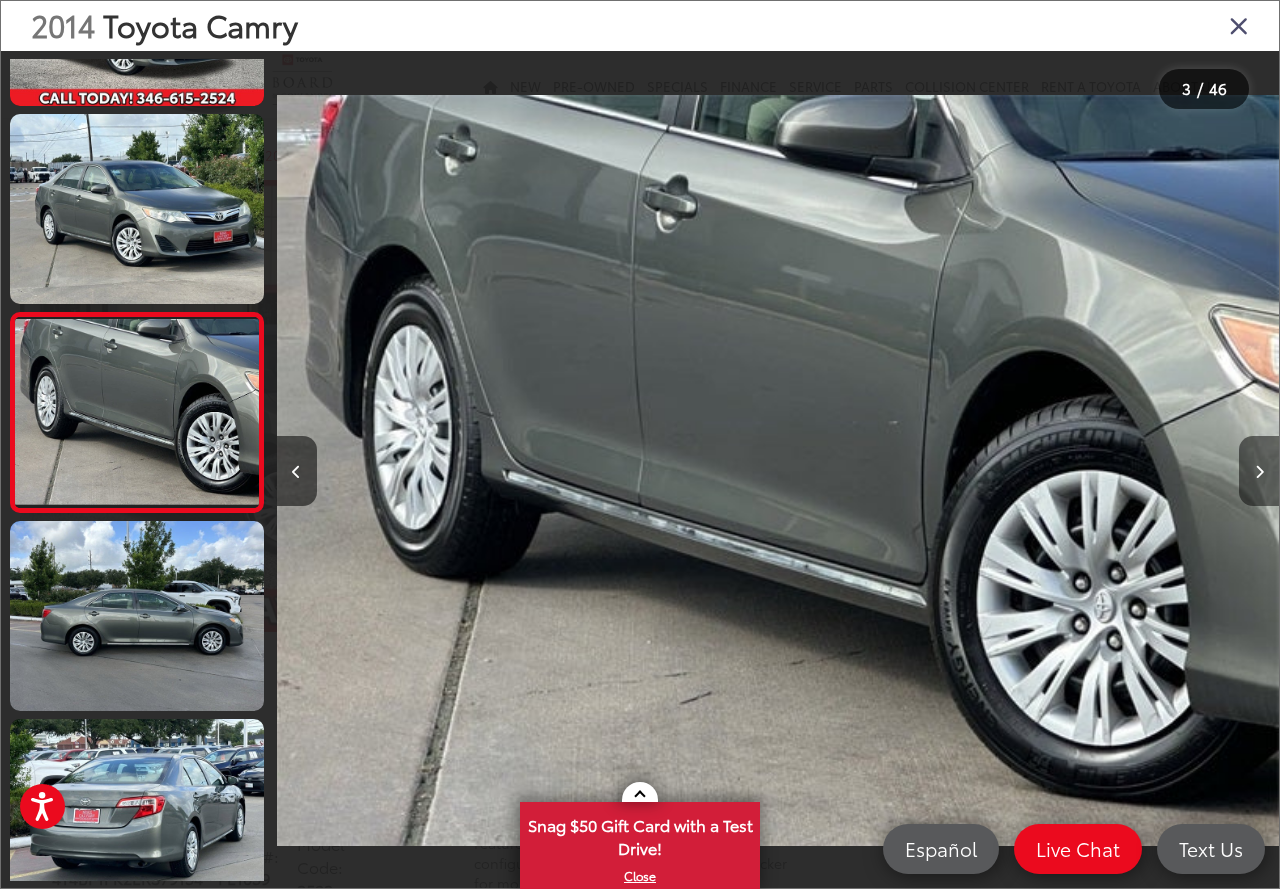 click at bounding box center (1259, 471) 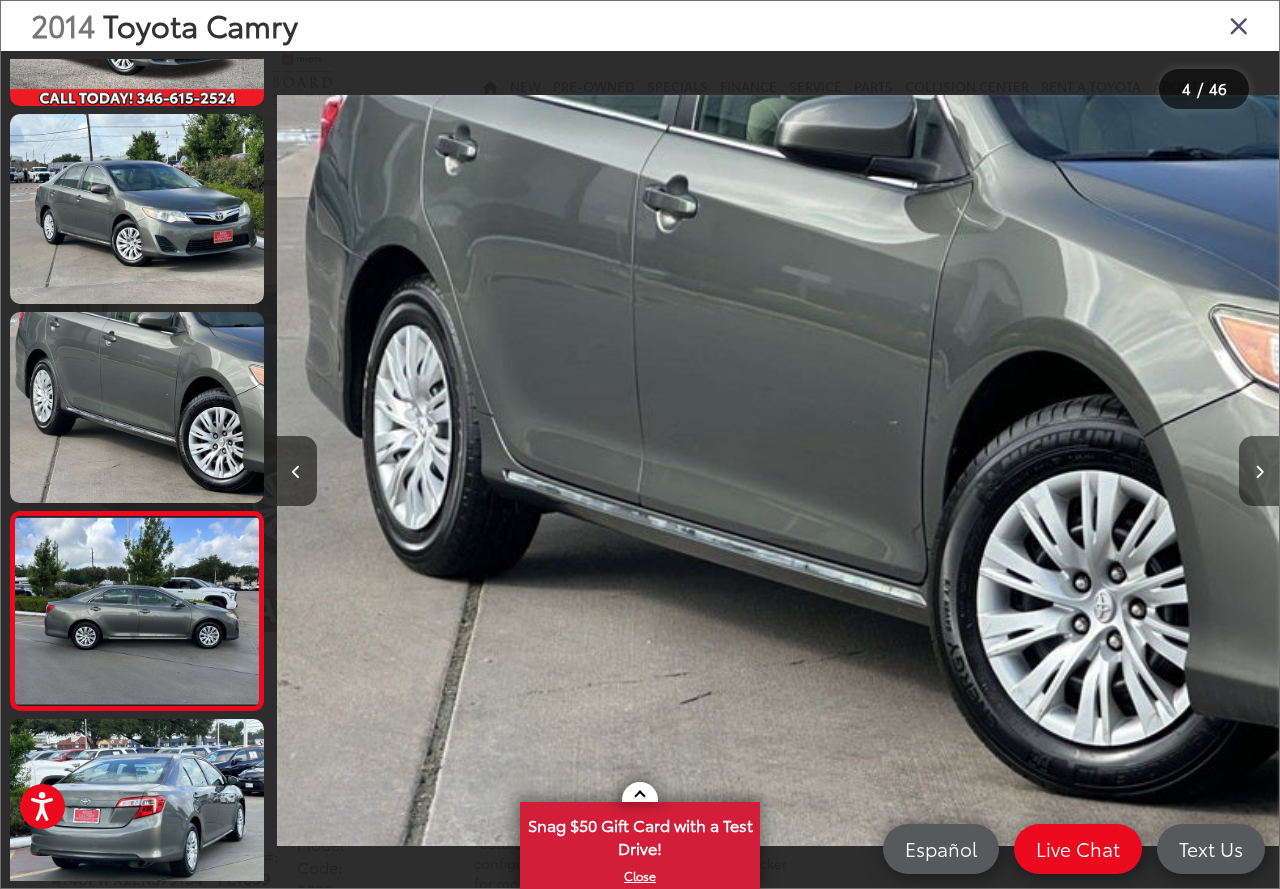 scroll, scrollTop: 0, scrollLeft: 2106, axis: horizontal 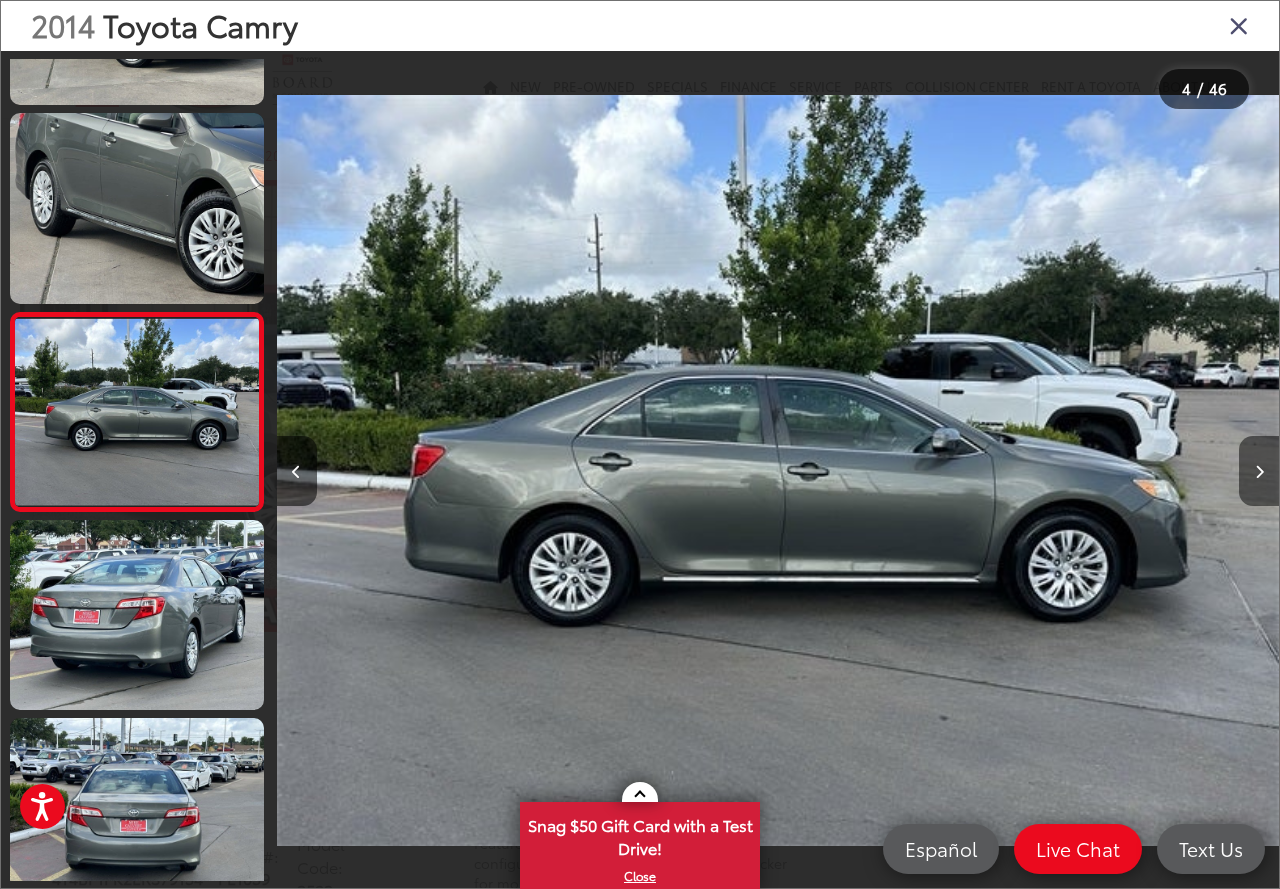 click at bounding box center (1259, 471) 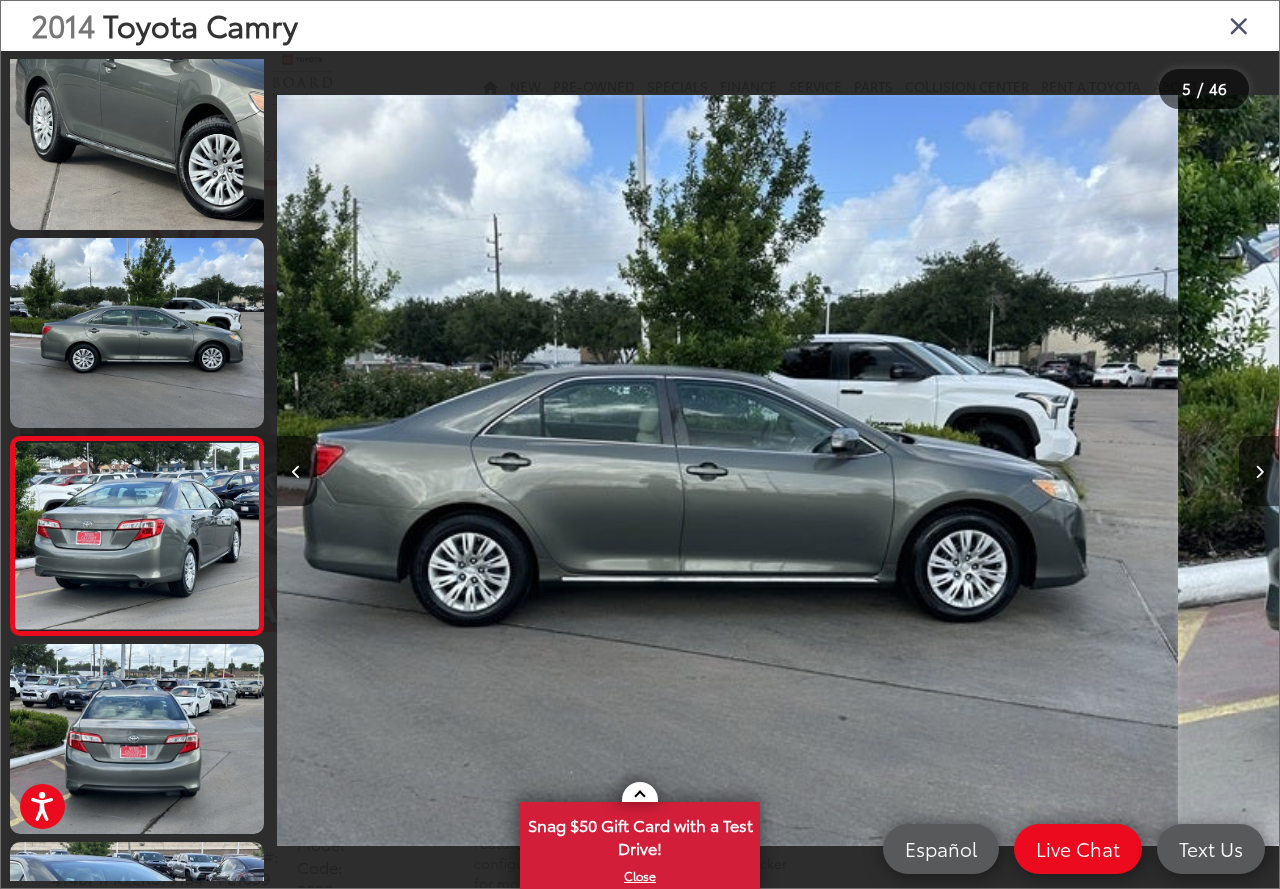 scroll, scrollTop: 532, scrollLeft: 0, axis: vertical 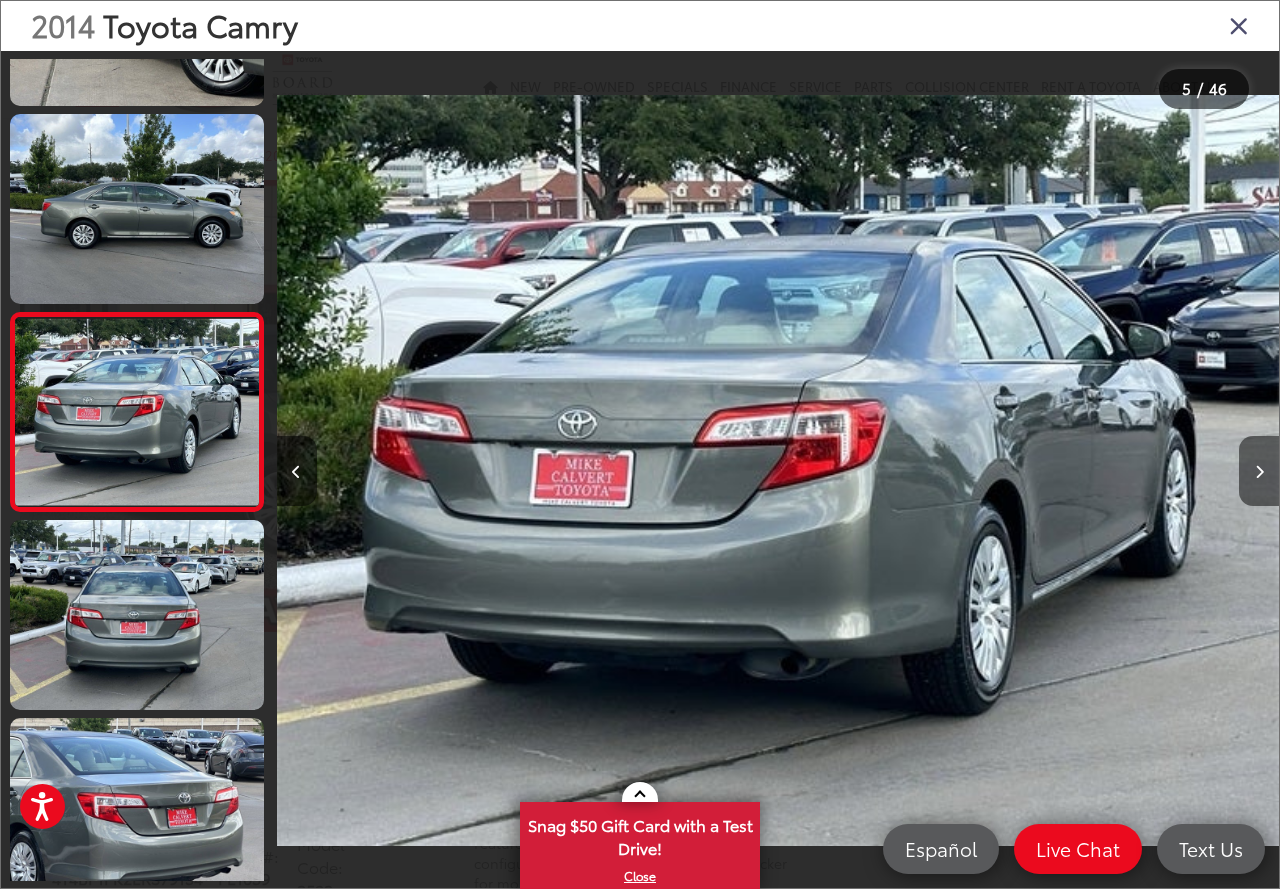 click at bounding box center (1259, 471) 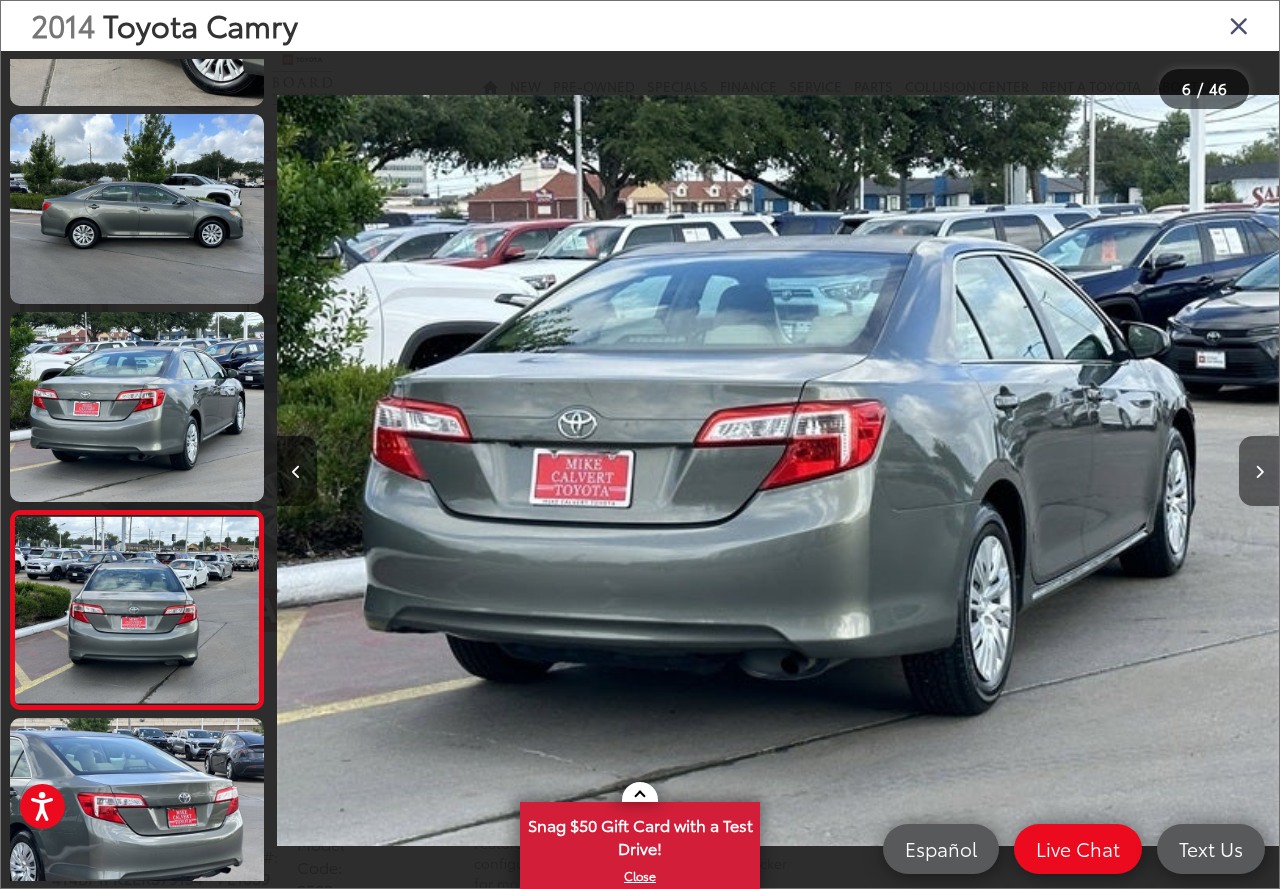 scroll, scrollTop: 0, scrollLeft: 4111, axis: horizontal 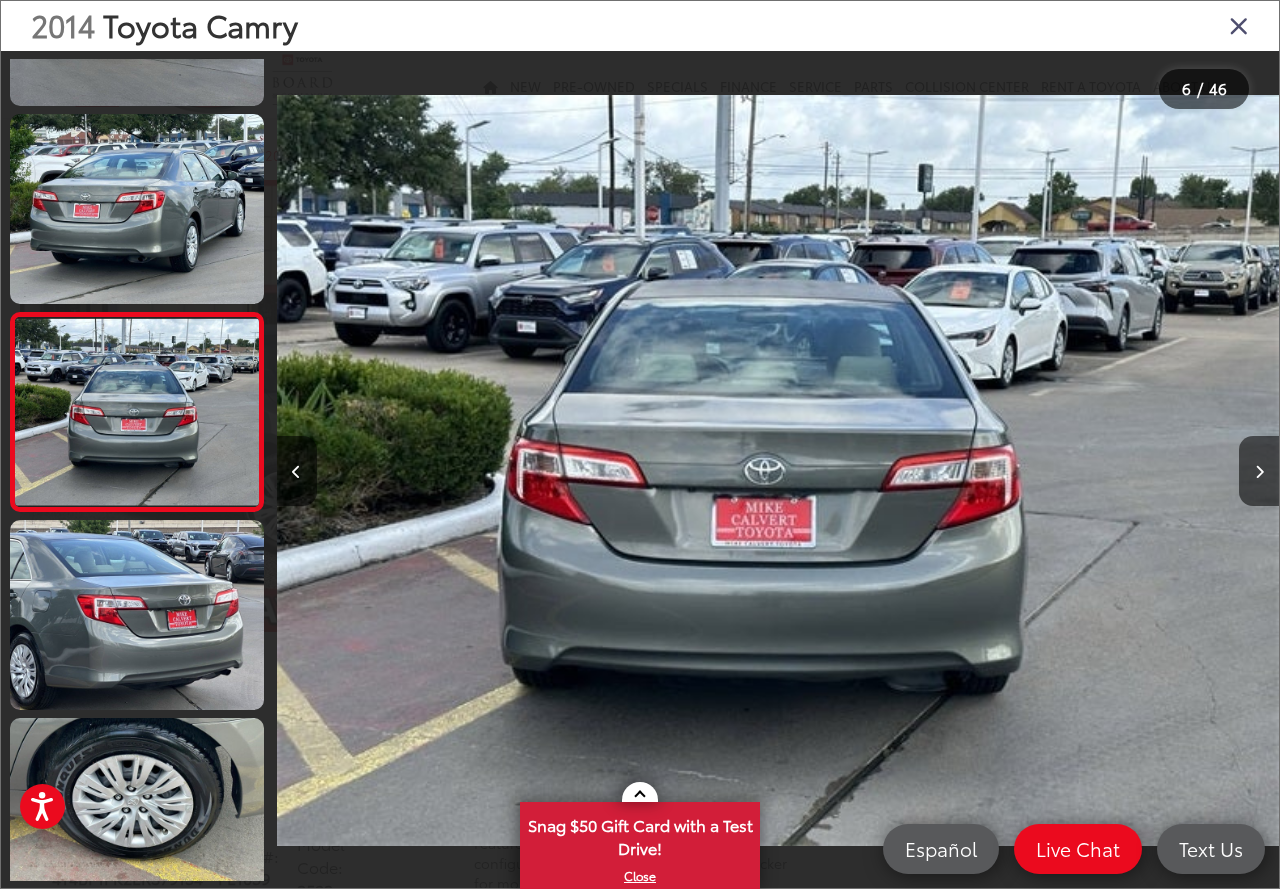 click on "2014   Toyota Camry" at bounding box center (640, 26) 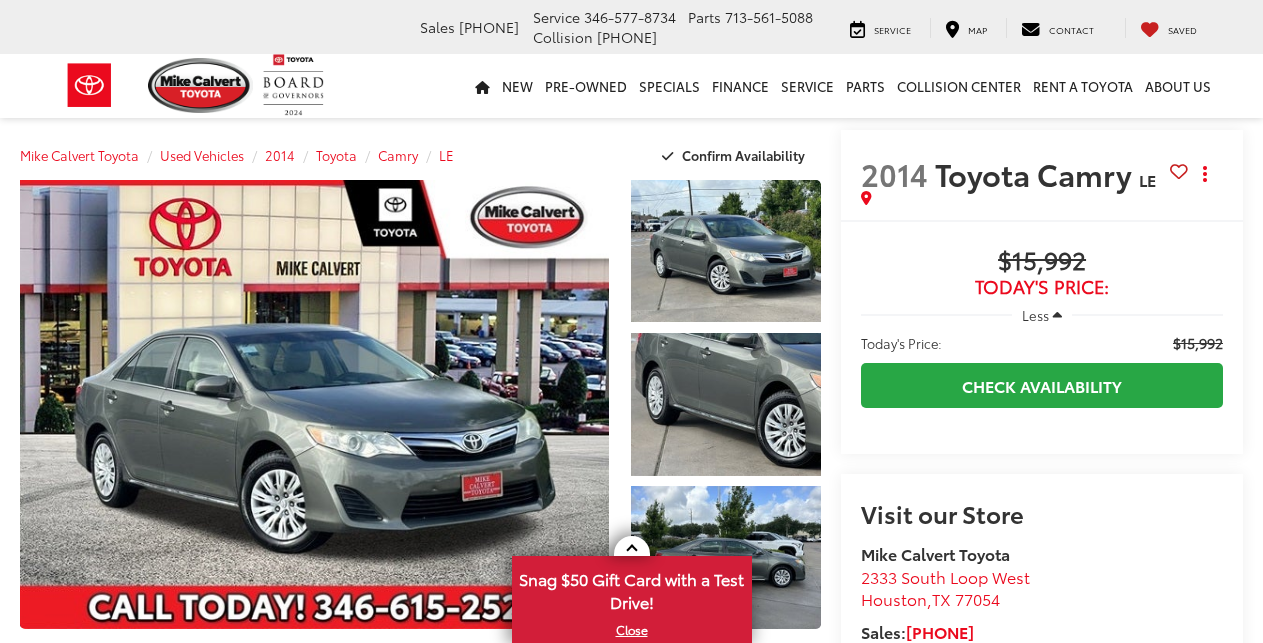 scroll, scrollTop: 0, scrollLeft: 0, axis: both 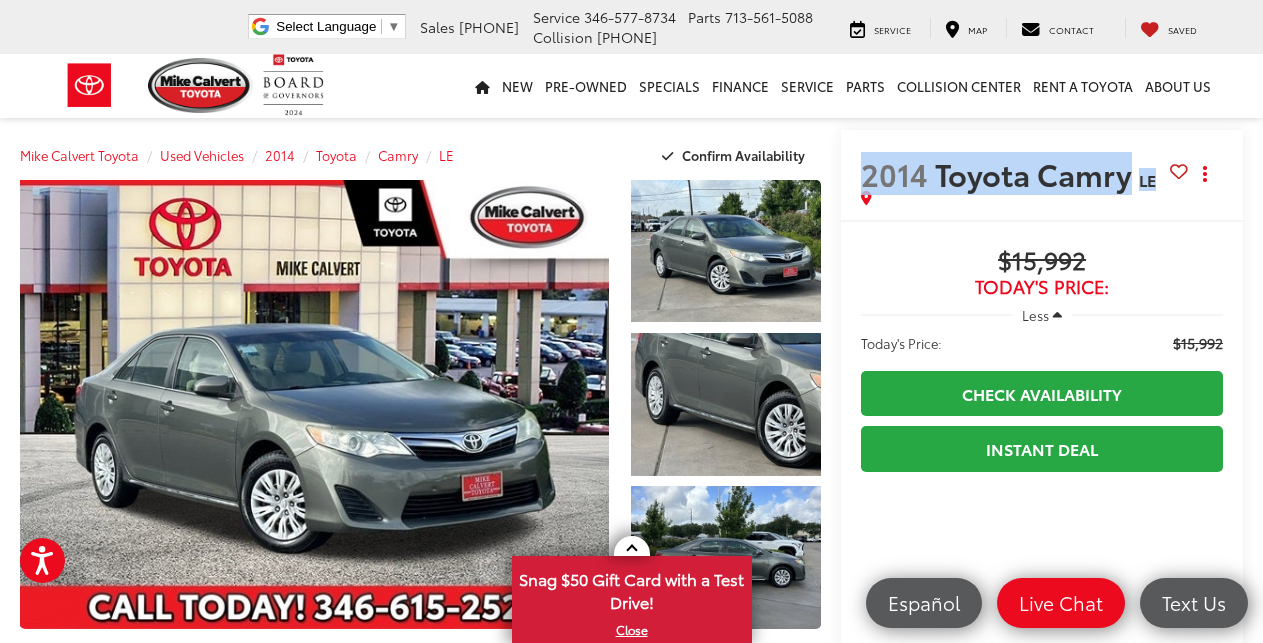 drag, startPoint x: 1158, startPoint y: 188, endPoint x: 870, endPoint y: 184, distance: 288.02777 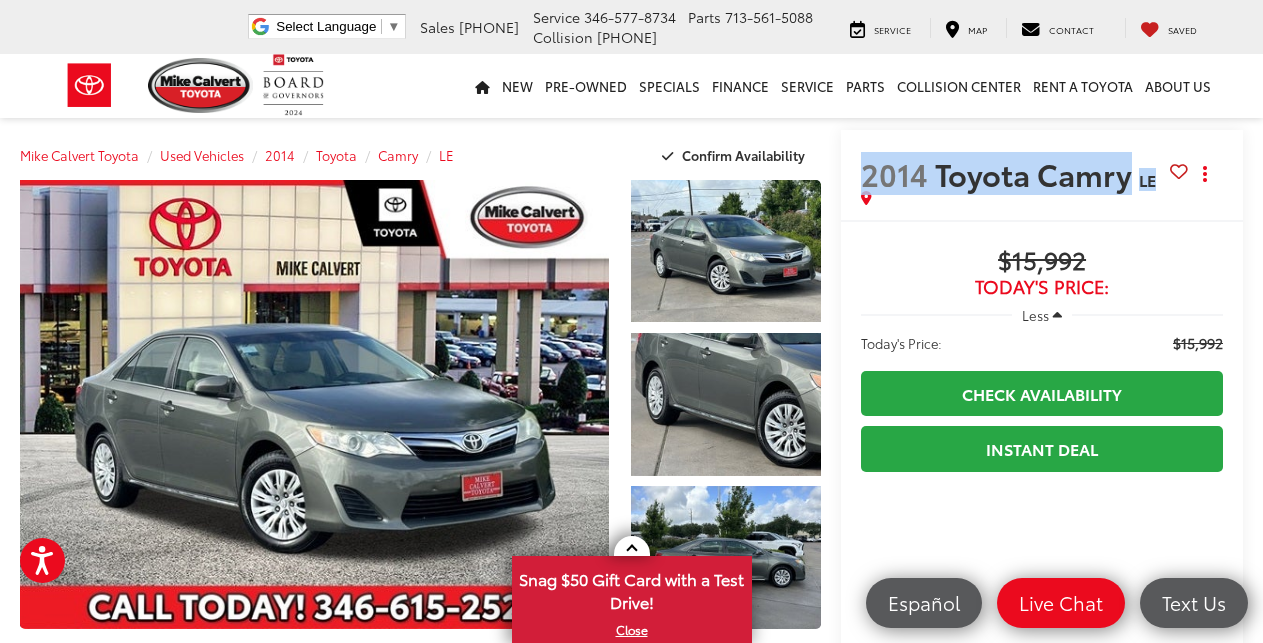 drag, startPoint x: 965, startPoint y: 166, endPoint x: 959, endPoint y: 179, distance: 14.3178215 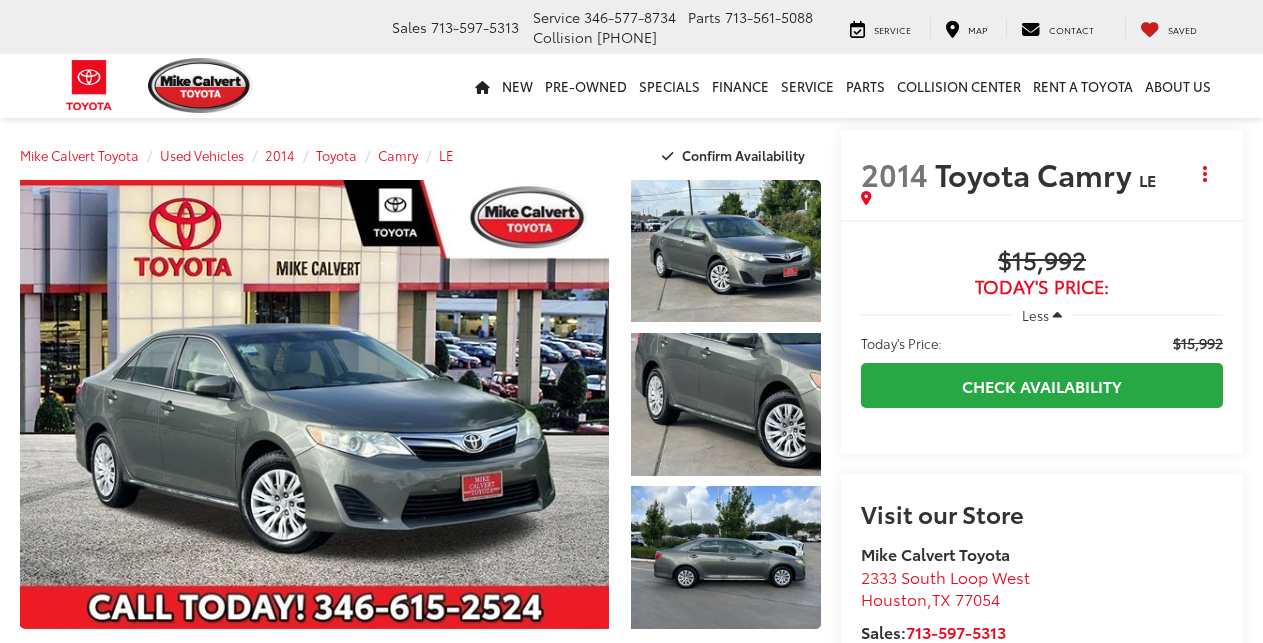 scroll, scrollTop: 0, scrollLeft: 0, axis: both 